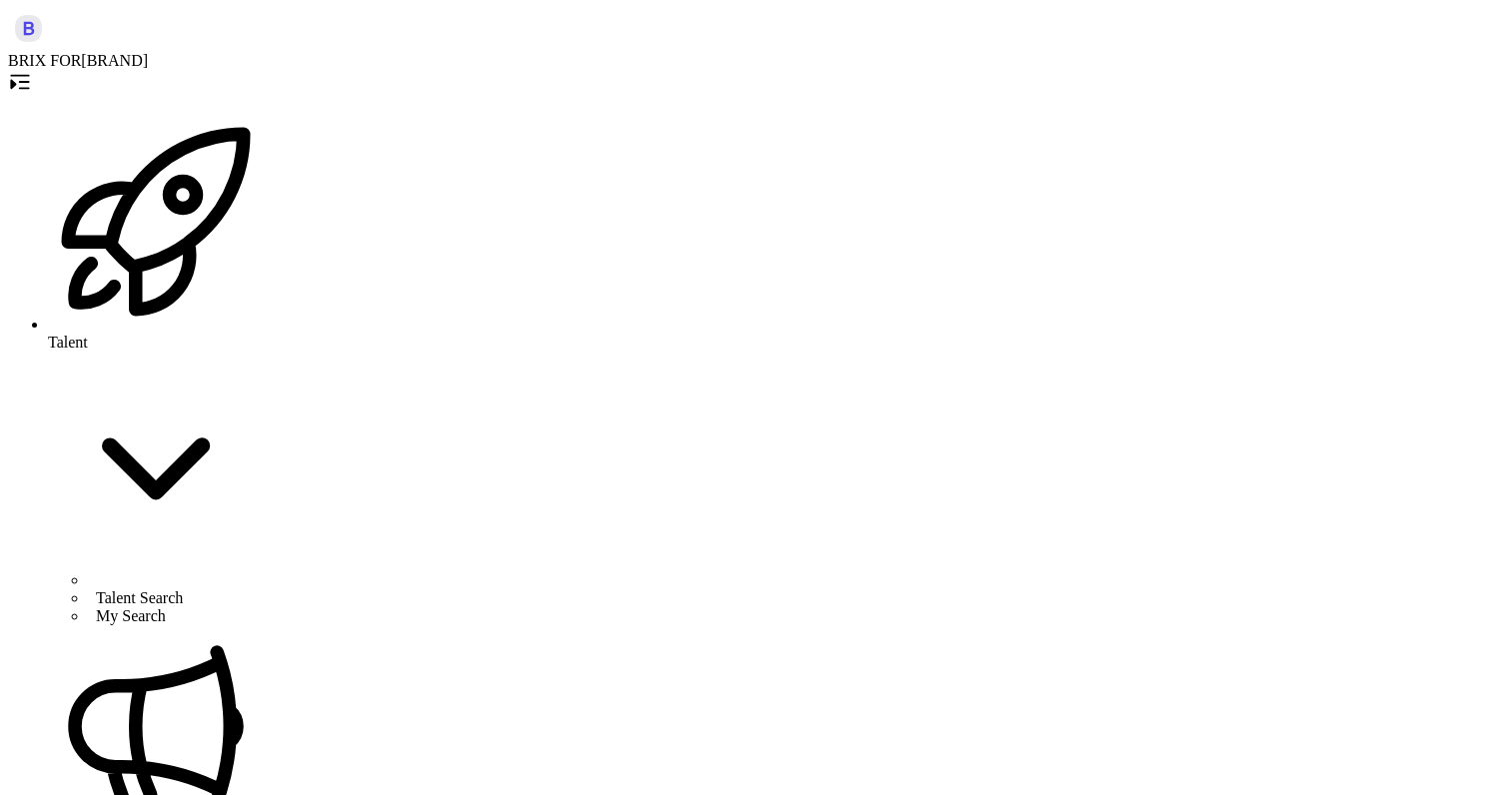 scroll, scrollTop: 0, scrollLeft: 0, axis: both 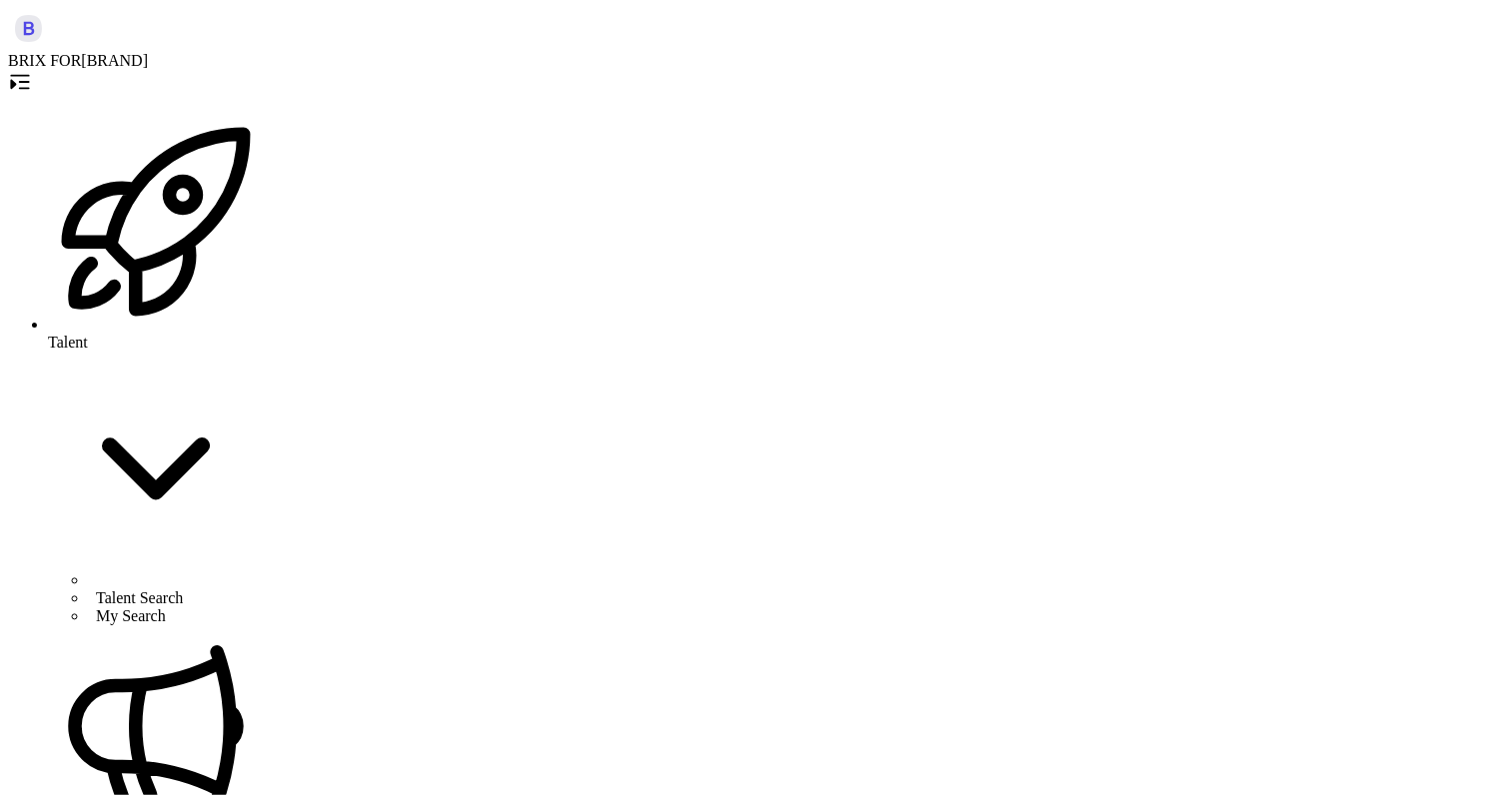 click on "Job Board" at bounding box center [120, 1109] 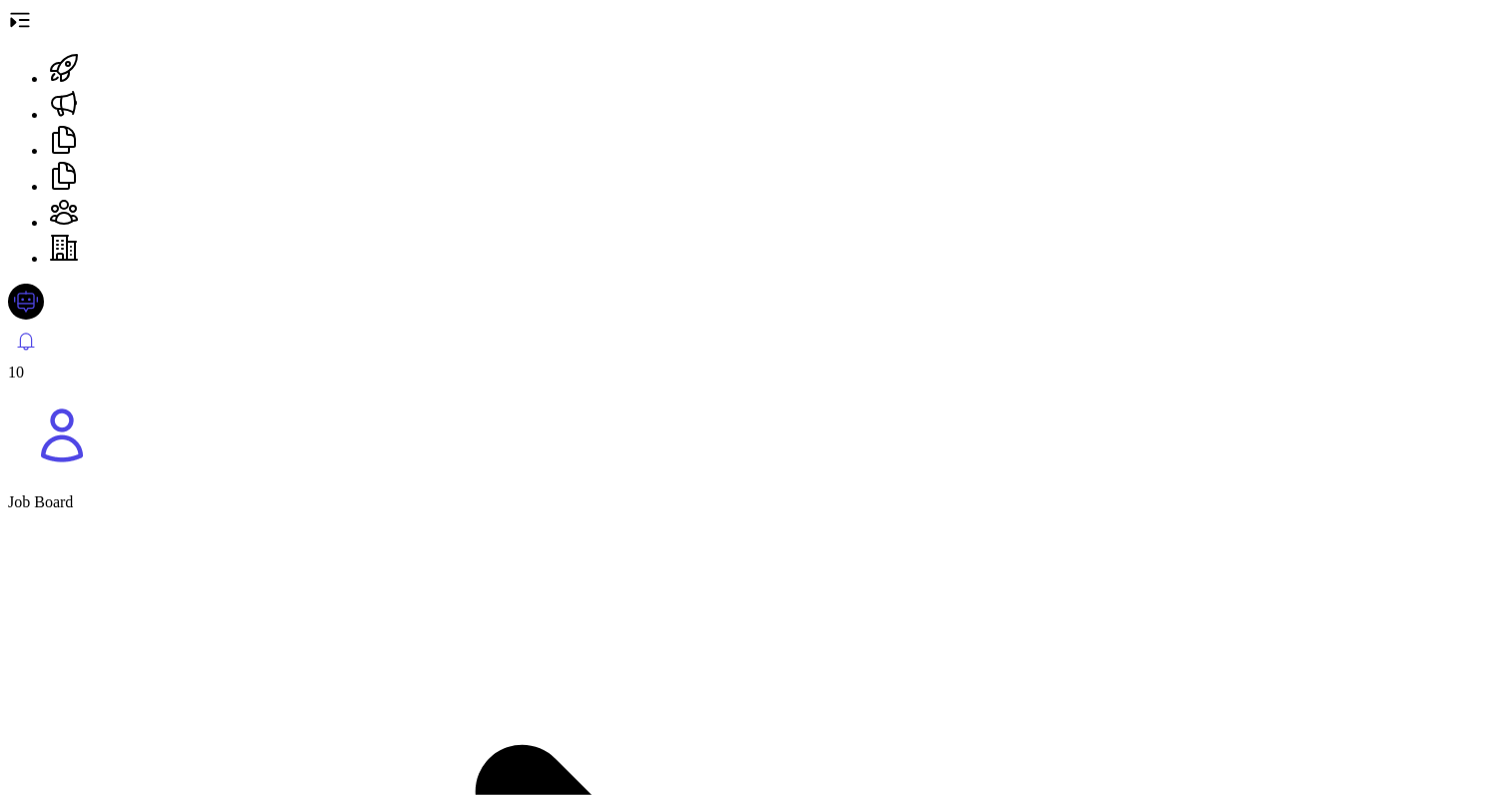 click at bounding box center [756, 2176] 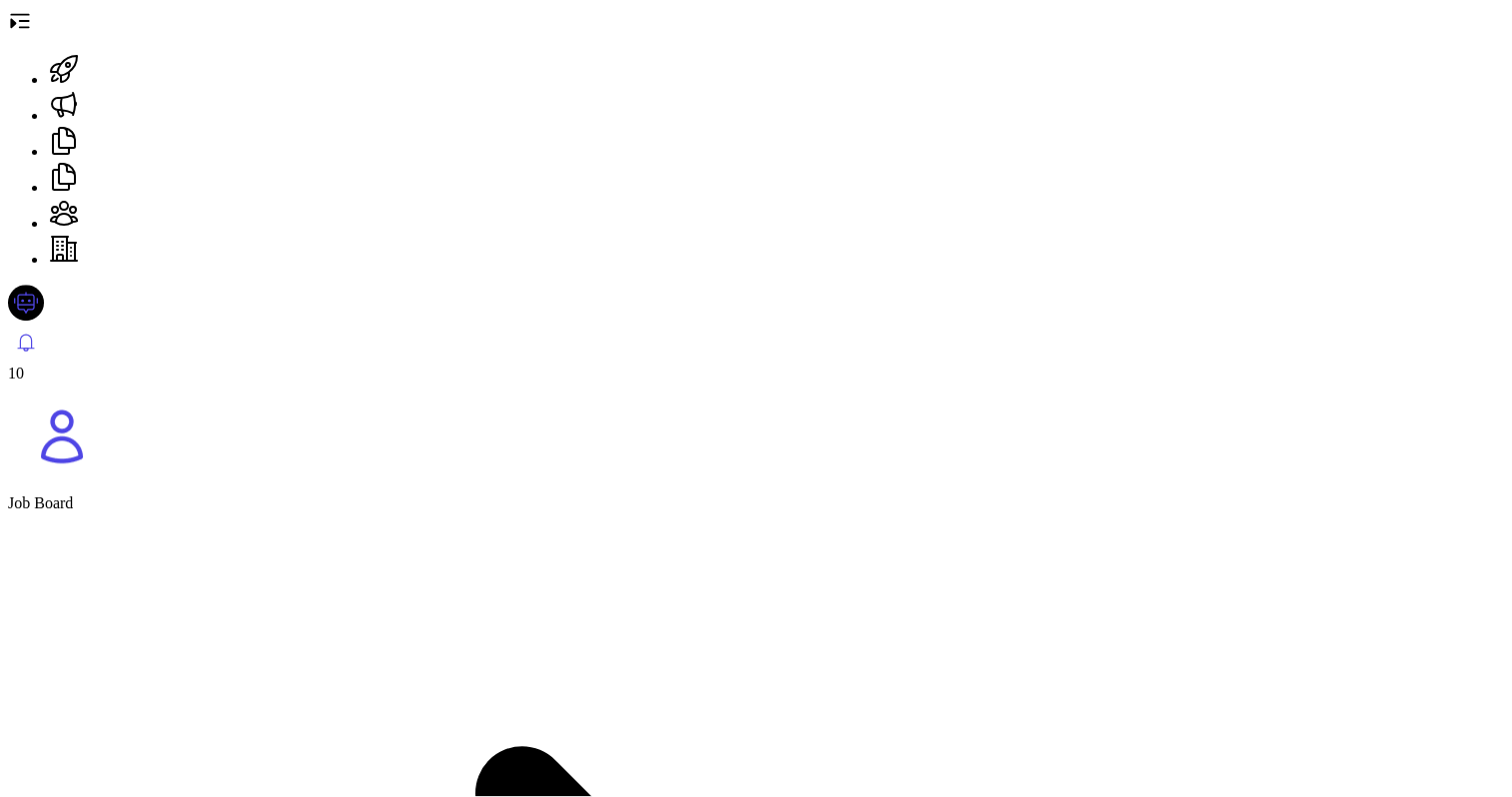 scroll, scrollTop: 427, scrollLeft: 0, axis: vertical 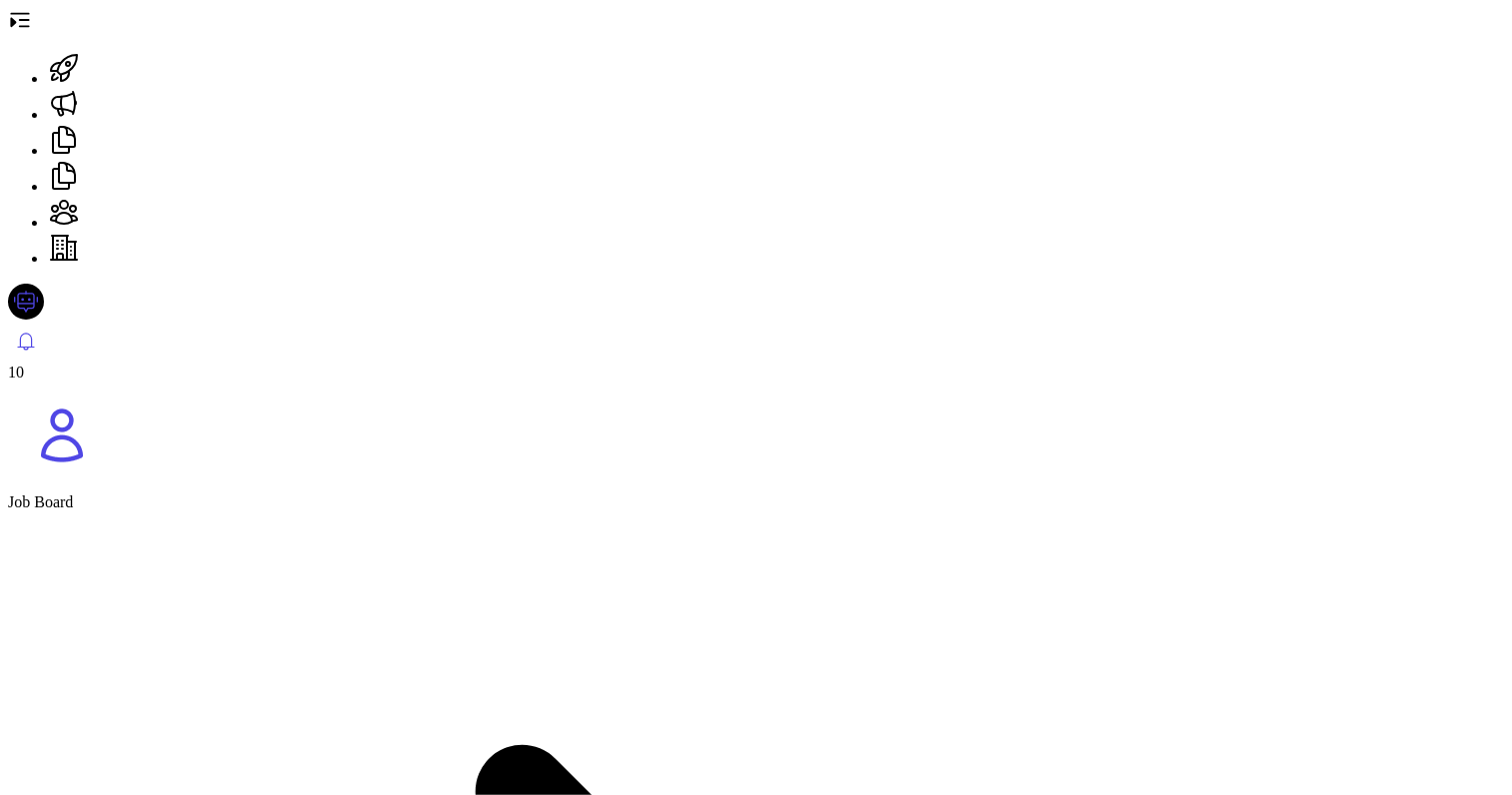 click on "Show Interview & Comments AI summary Experience Education AI summary Language Skills Match Bilingual in English and Chinese Fluency in both languages aligns with the bilingual requirement for the role. Technical Skills Match Strong Technical Background Experience in software engineering and API design supports active sourcing of technical candidates. Project Experience Match Led Complex Projects Successfully Independently completed major projects, showcasing strong problem-solving and team collaboration skills. Work Experience Full Stack Developer - Phason Controls Dec, 2022 - Dec, 2024 · 24 Months Skills: Project Management Version Control test automation API Design Full Stack Architecture Design Team Collaboration Software Engineer - NSD Tech Dec, 2021 - Dec, 2021 · 0 Months Skills: API Integration Node.js JavaScript Problem Solving Web Development webpack Excel Bootstrap jquery ASP.Net VB.NET WinForm Software Engineering MCU Verification & Software Engineer - Chipways Technology" at bounding box center (422, 15893) 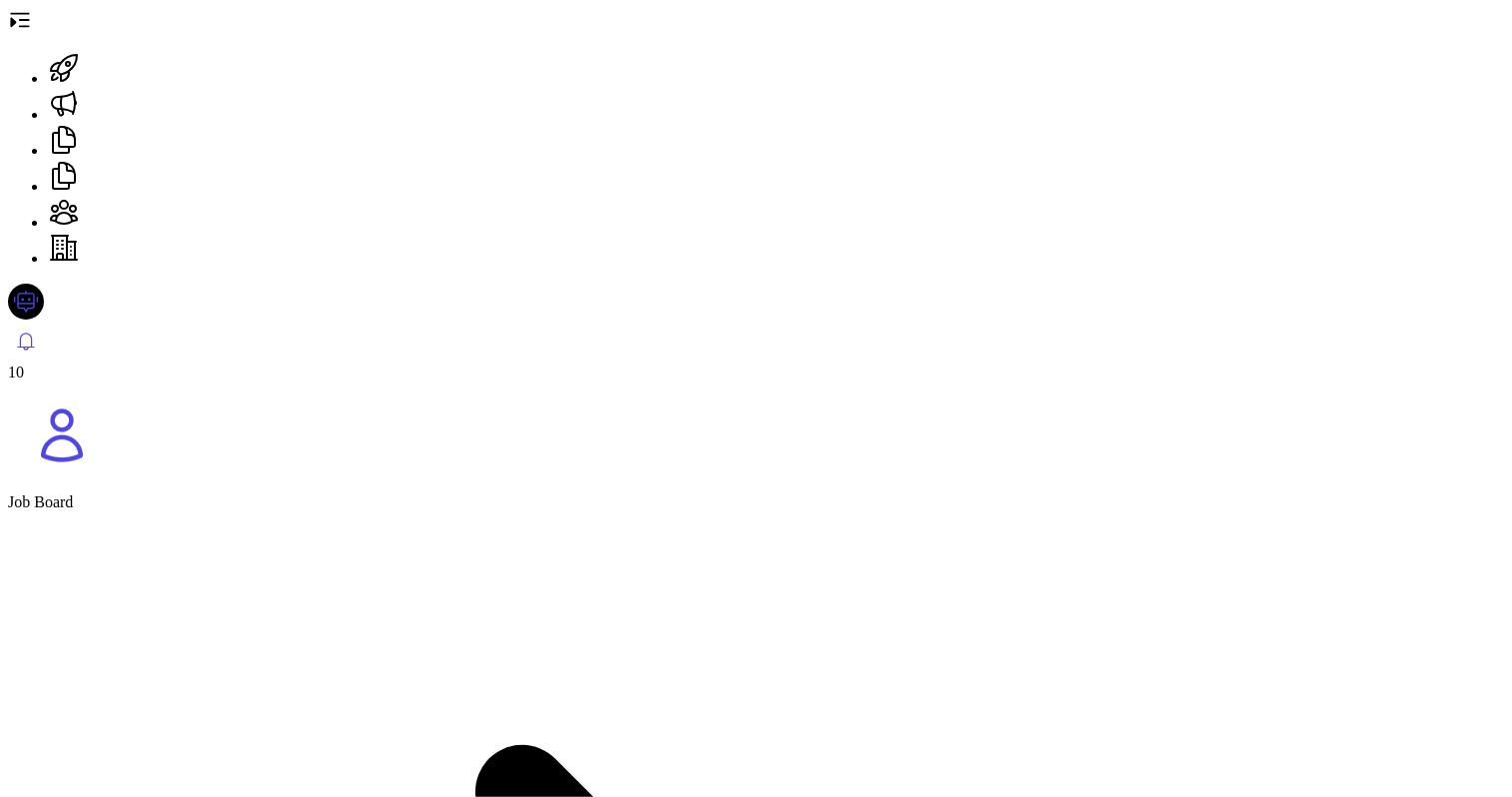 scroll, scrollTop: 1451, scrollLeft: 0, axis: vertical 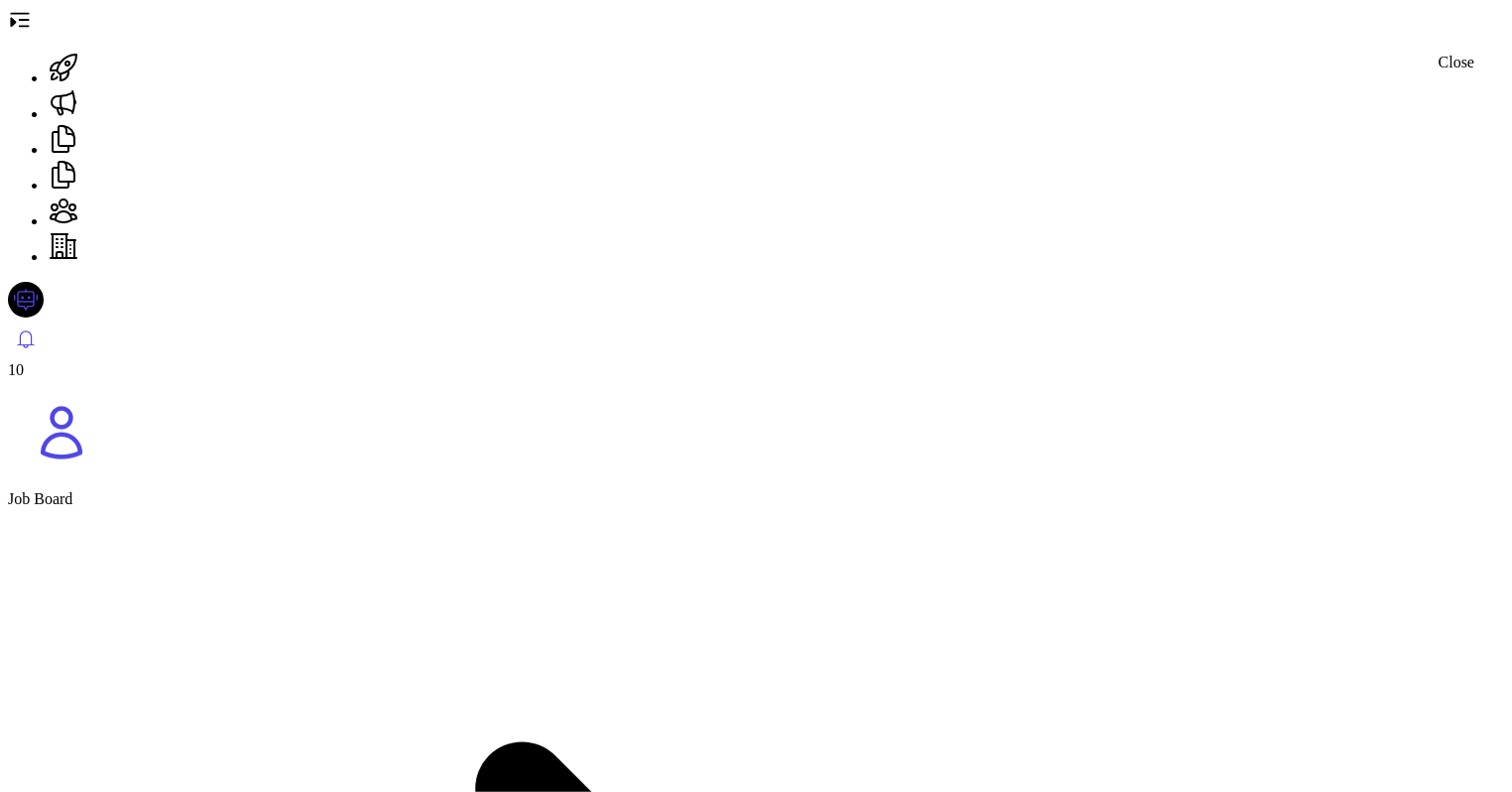 click at bounding box center [28, 12174] 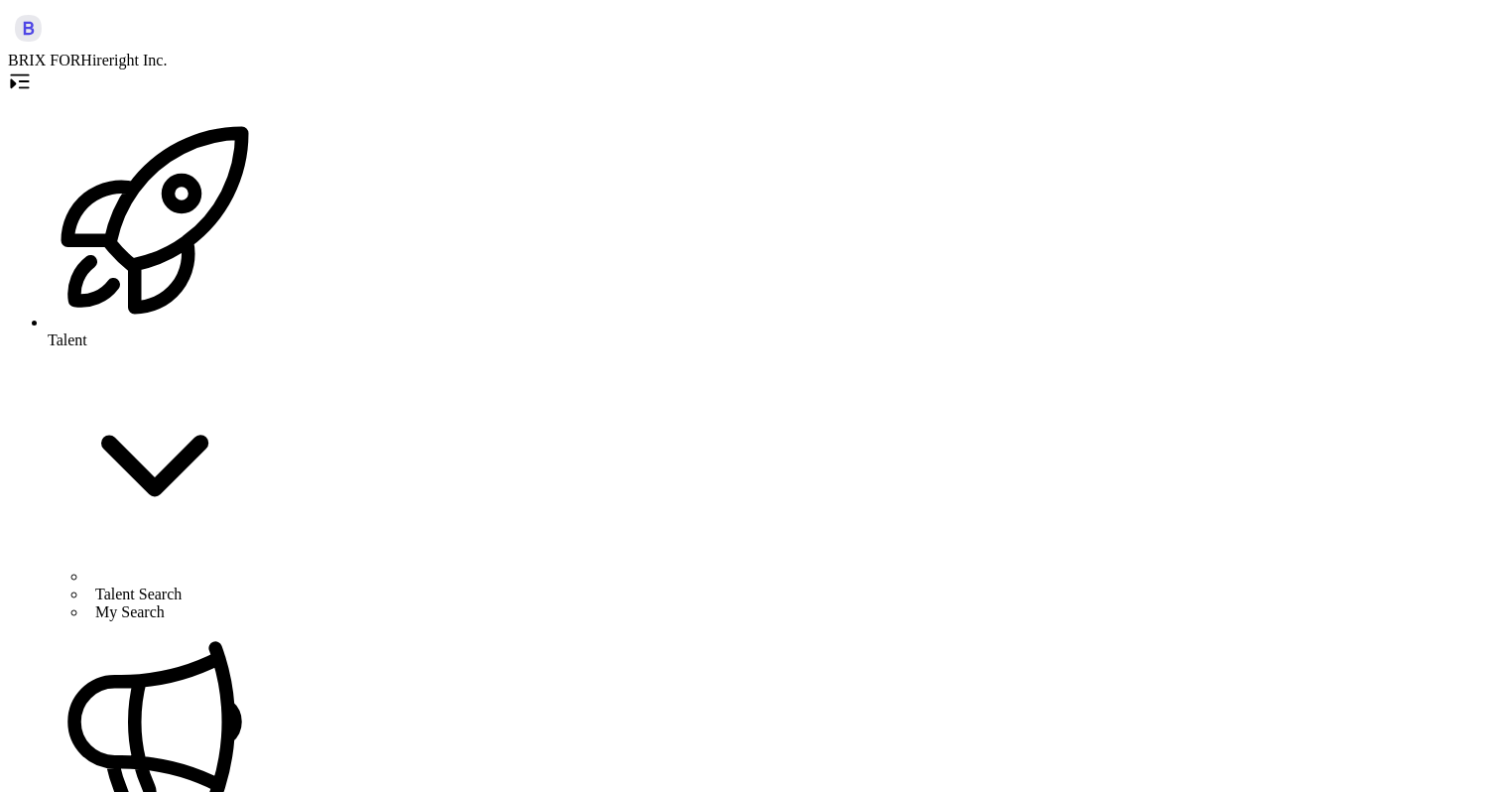 scroll, scrollTop: 0, scrollLeft: 0, axis: both 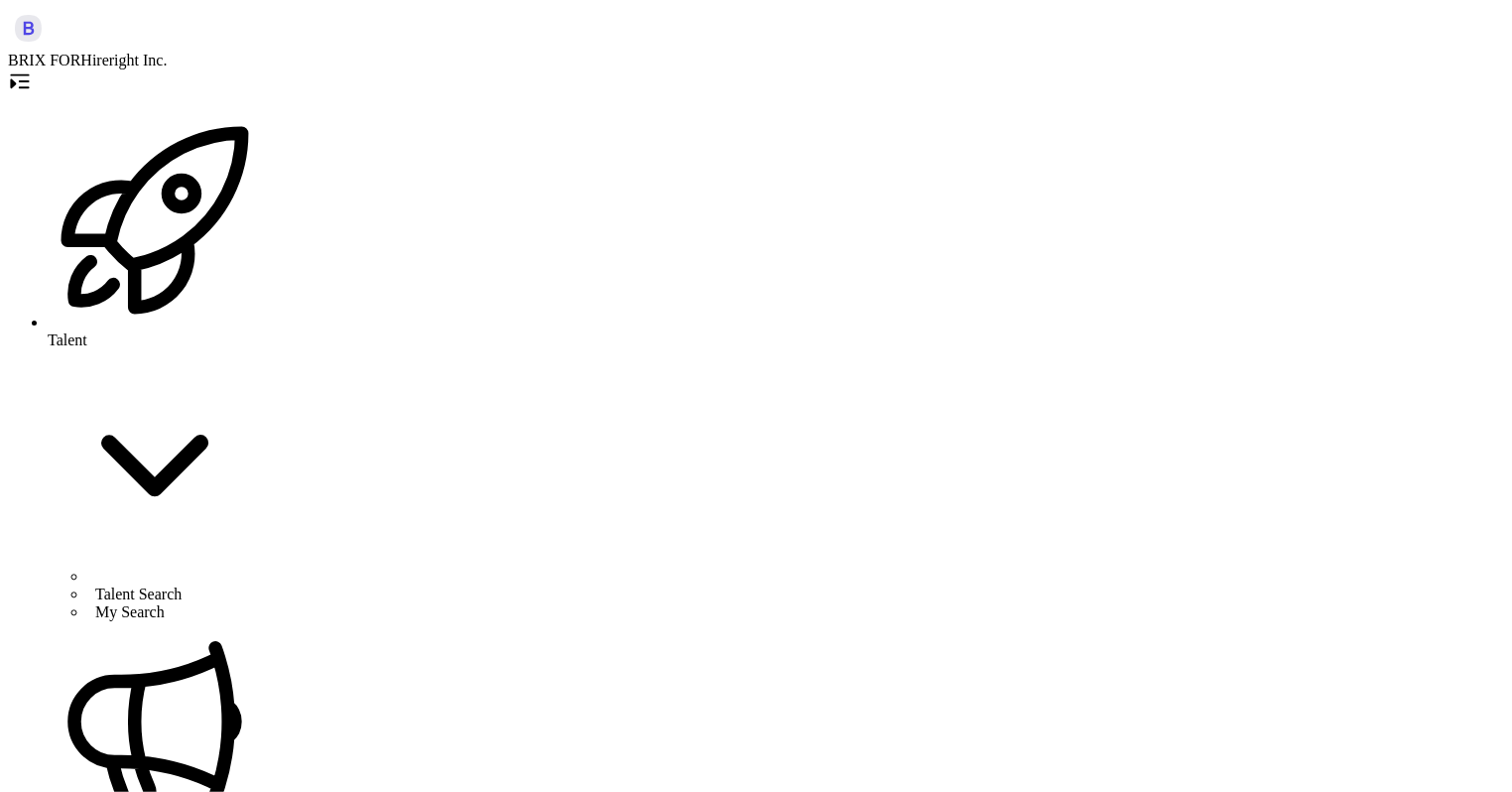 click on "Job Board" at bounding box center [175, 1103] 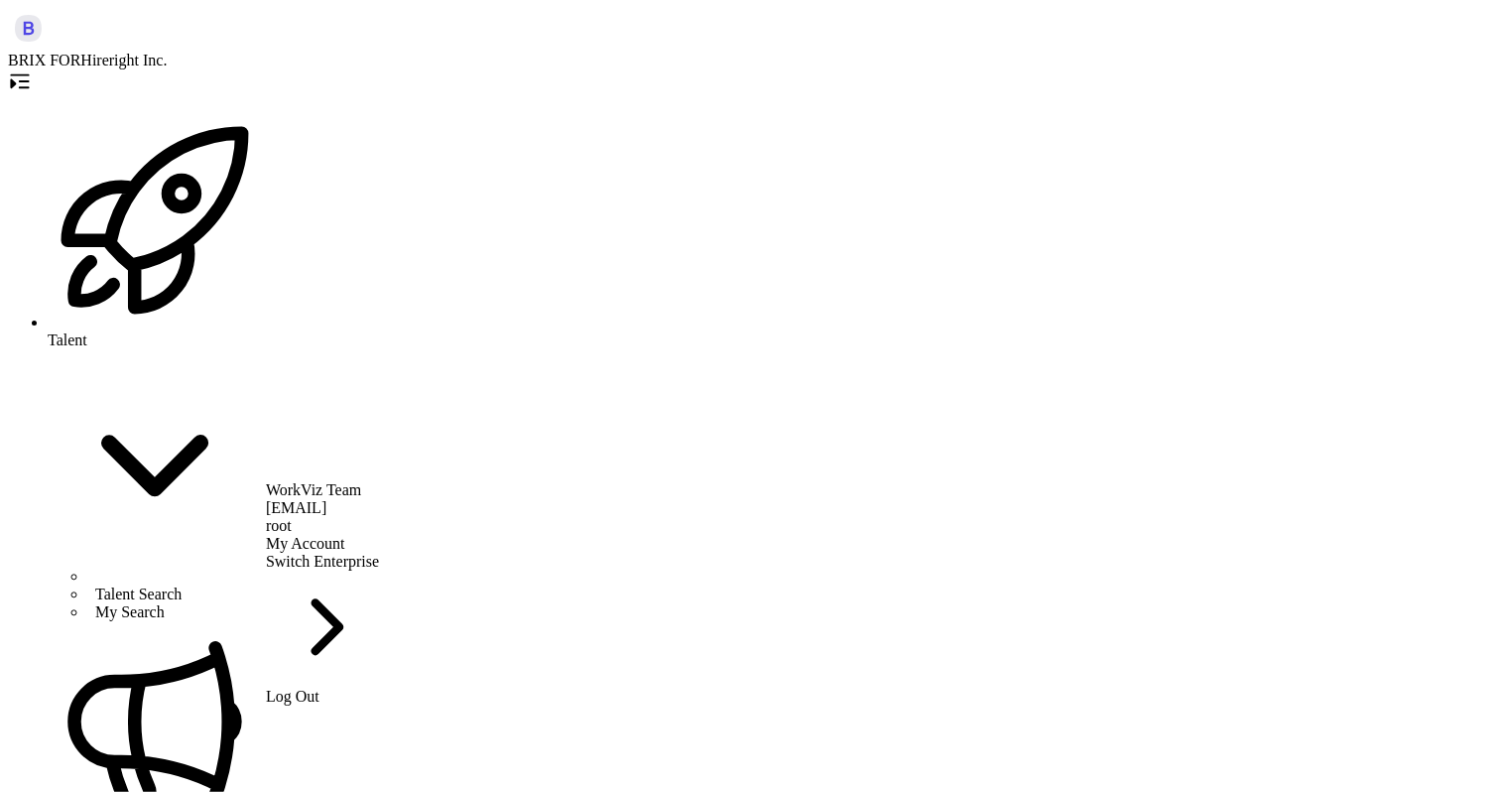 click on "WorkViz Team alex@joinbrix.com root My Account Switch Enterprise Log Out" at bounding box center [322, 594] 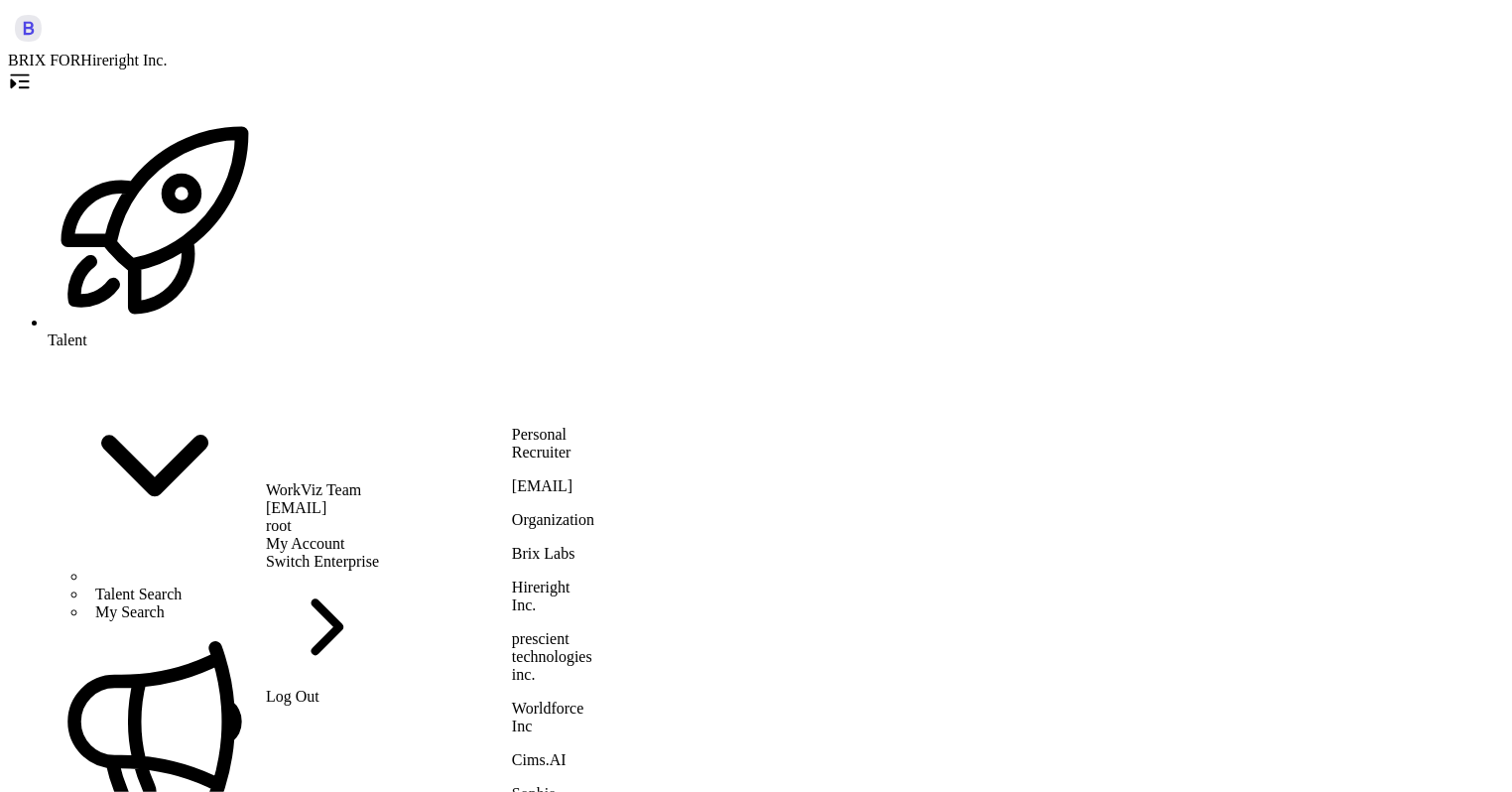 click on "Brix Labs" at bounding box center [553, 554] 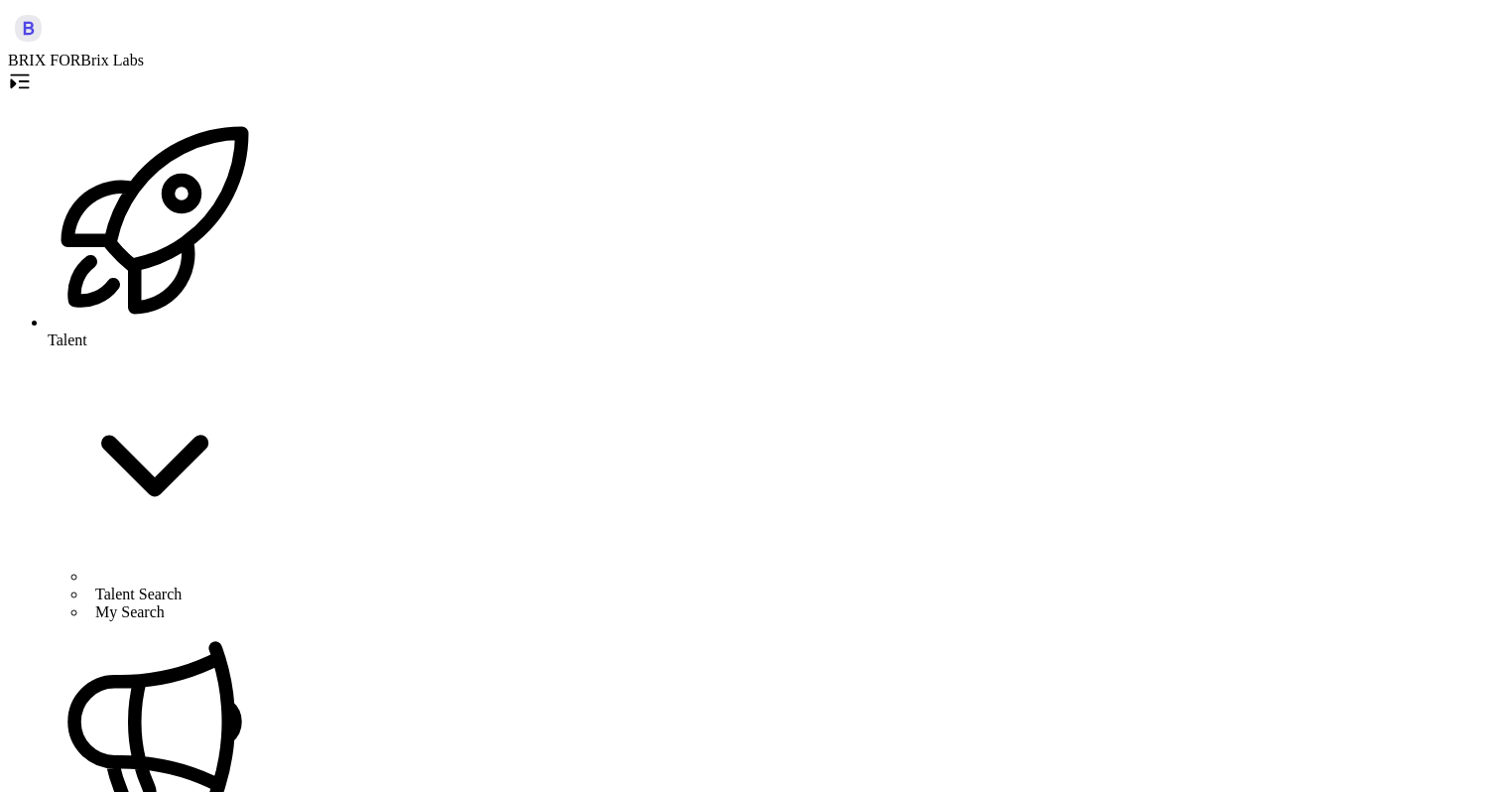 scroll, scrollTop: 0, scrollLeft: 0, axis: both 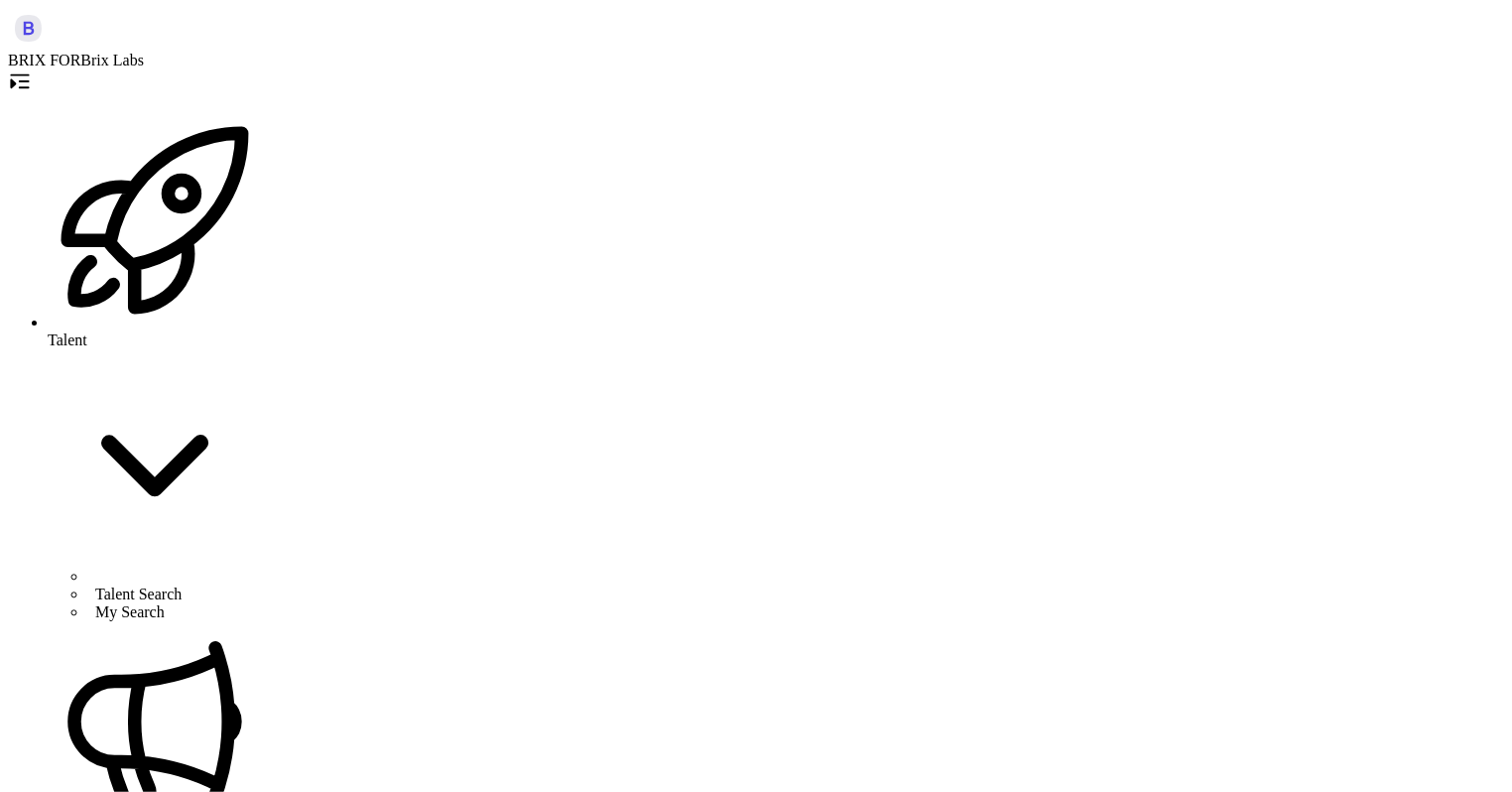 click at bounding box center [135, 3968] 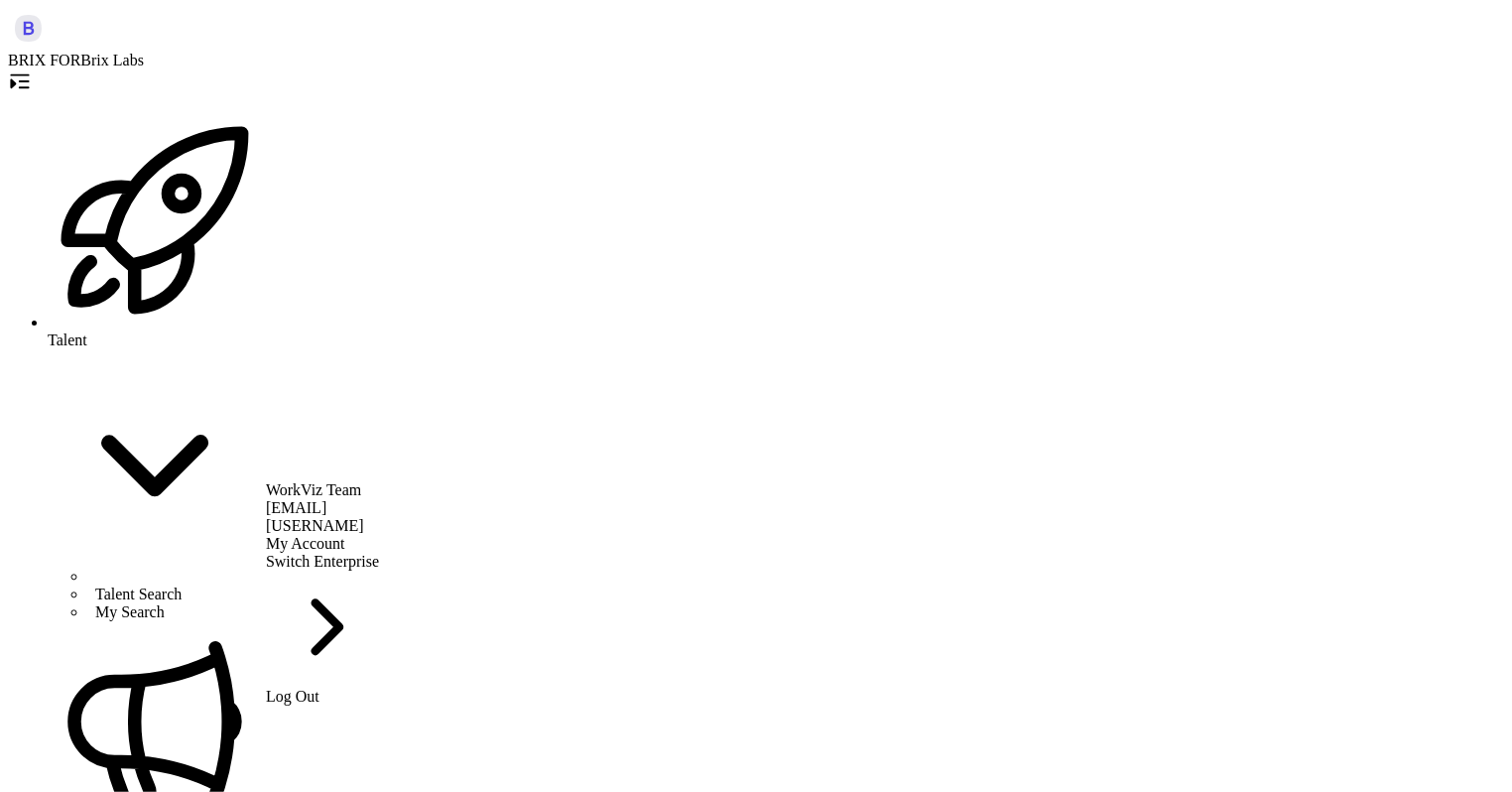 click on "Switch Enterprise" at bounding box center (322, 620) 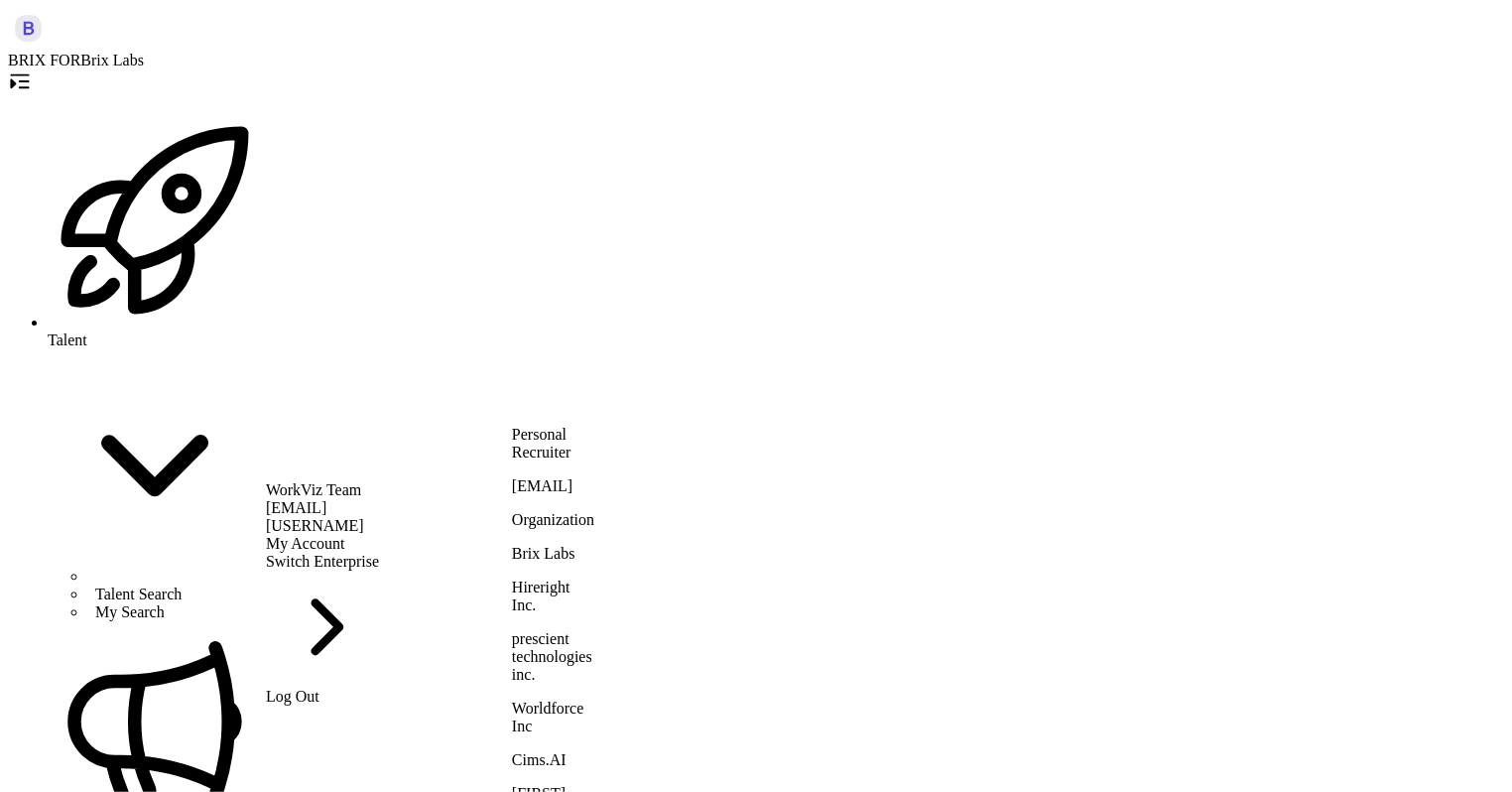 click on "Hireright Inc." at bounding box center (553, 554) 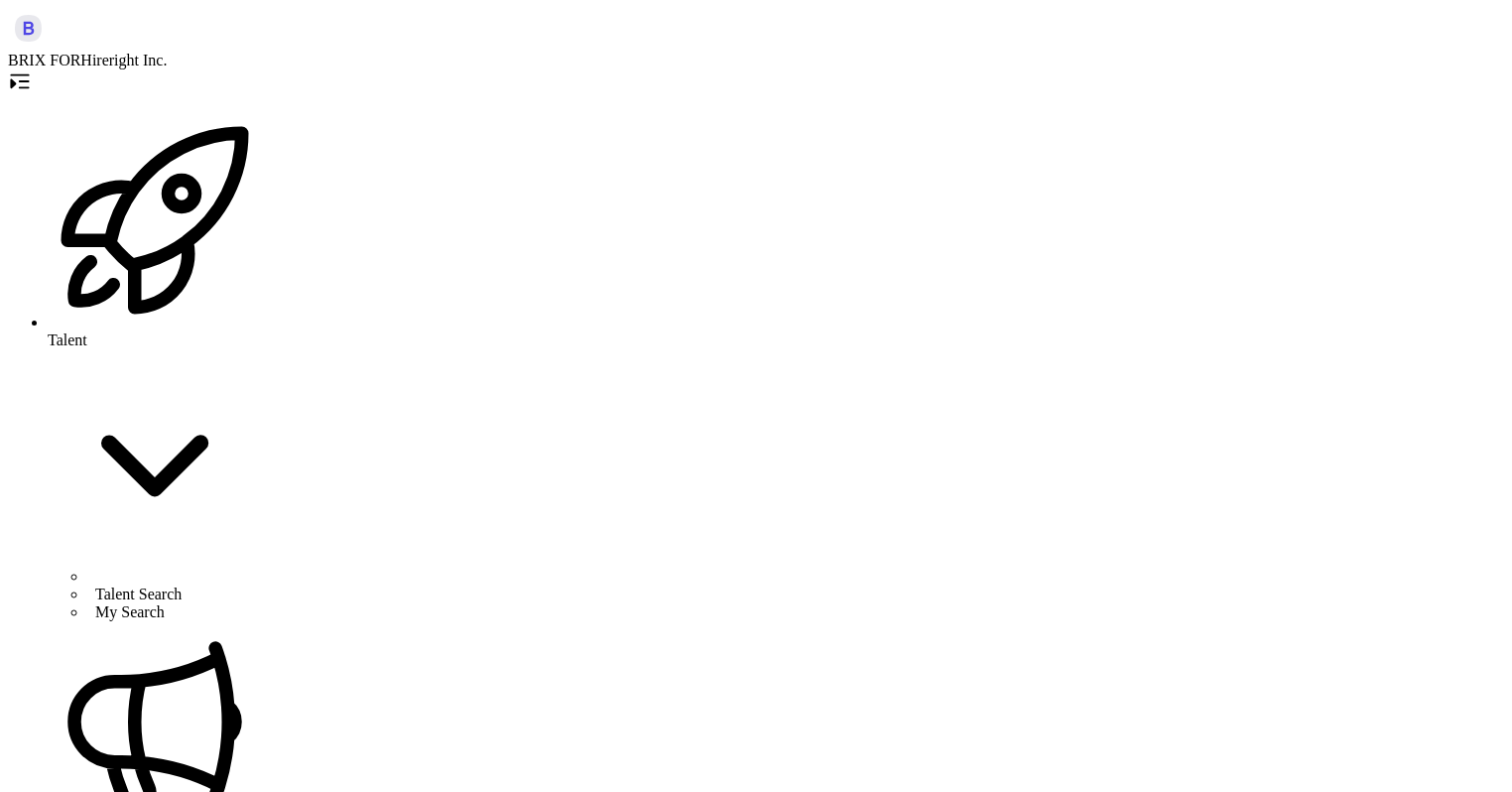 scroll, scrollTop: 0, scrollLeft: 0, axis: both 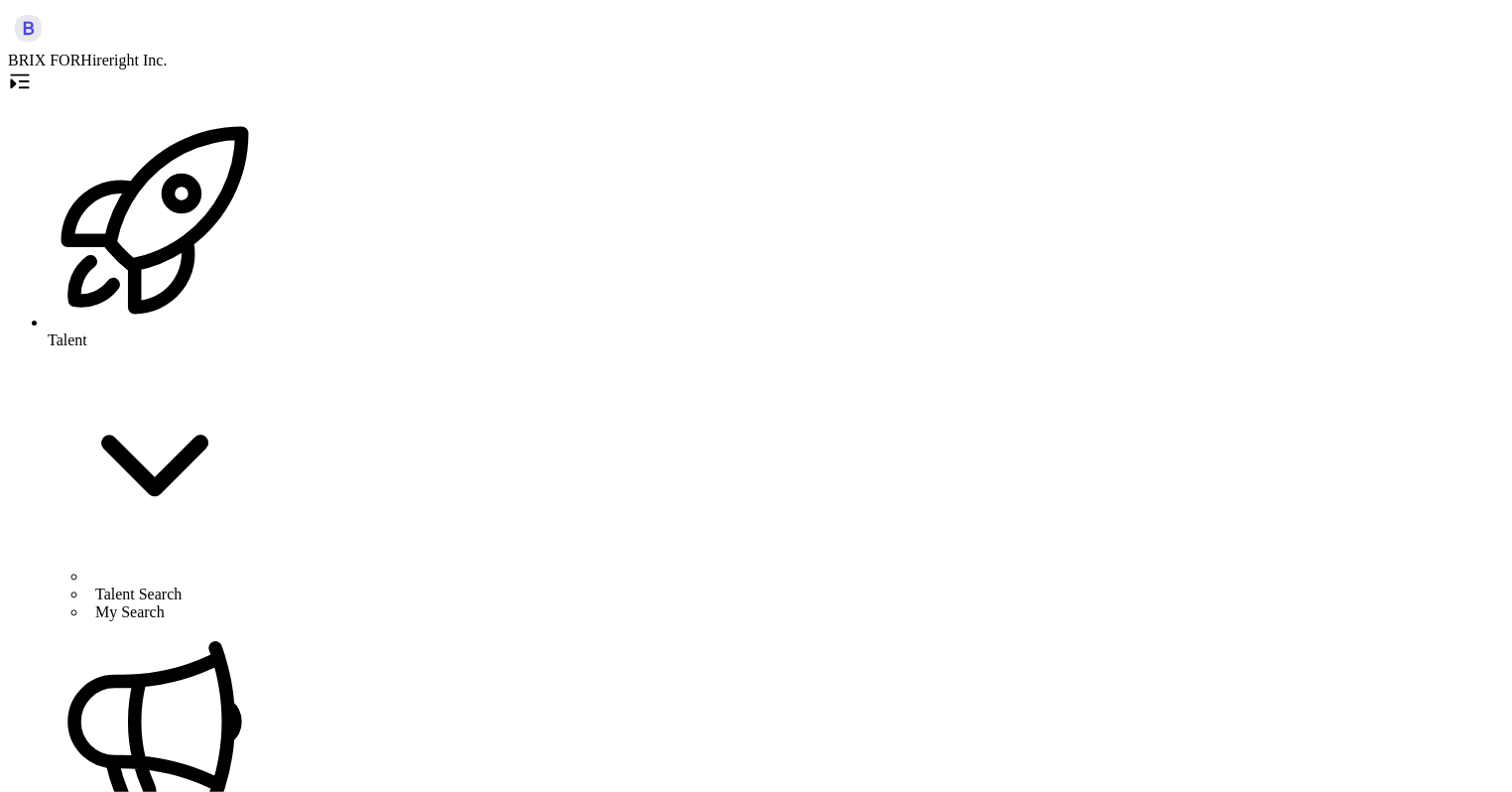click on "Hardware Engineer - Robotics/Mechatronics" at bounding box center (126, 4961) 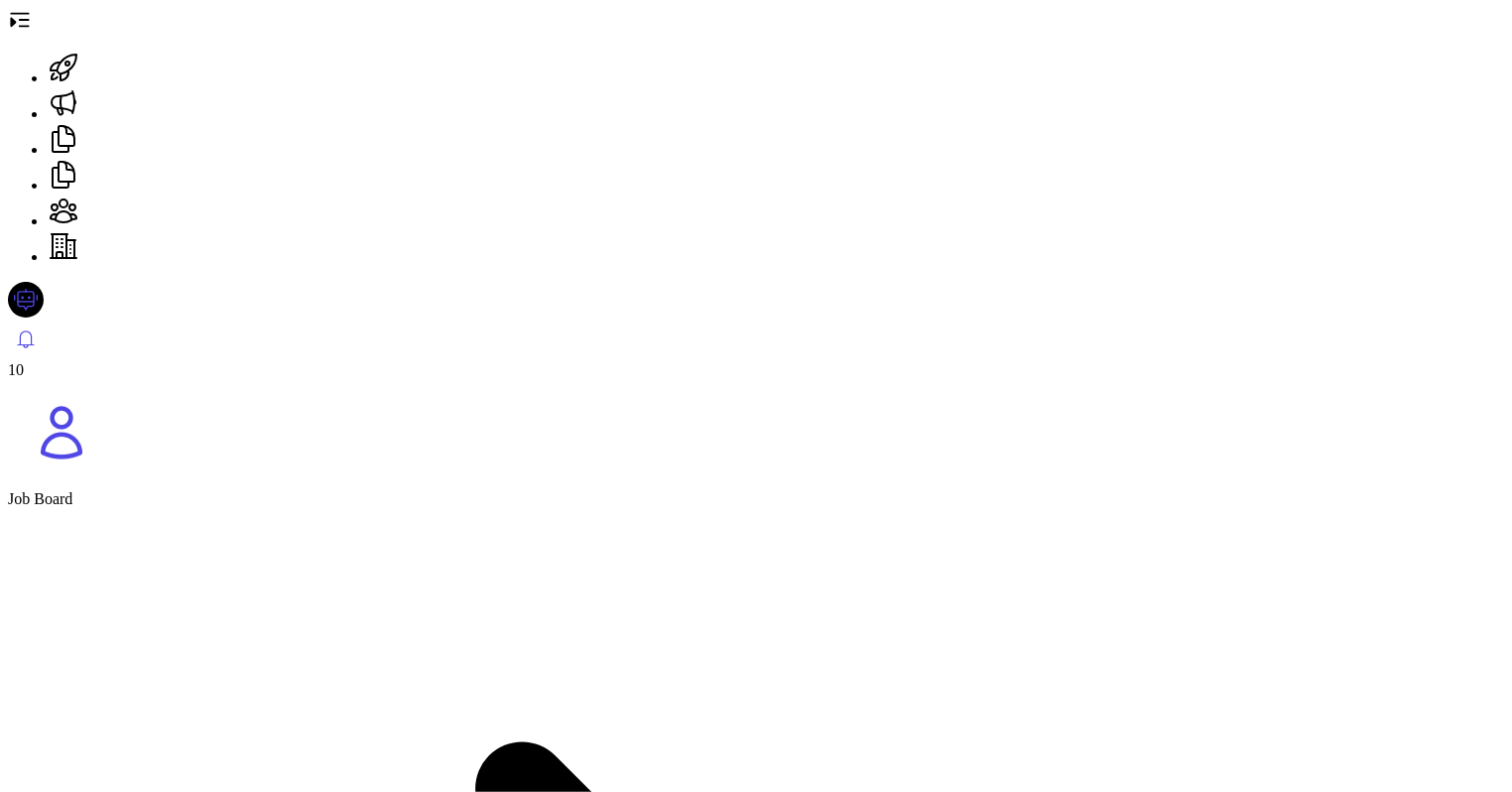 click on "AI-Screening" at bounding box center [57, 2181] 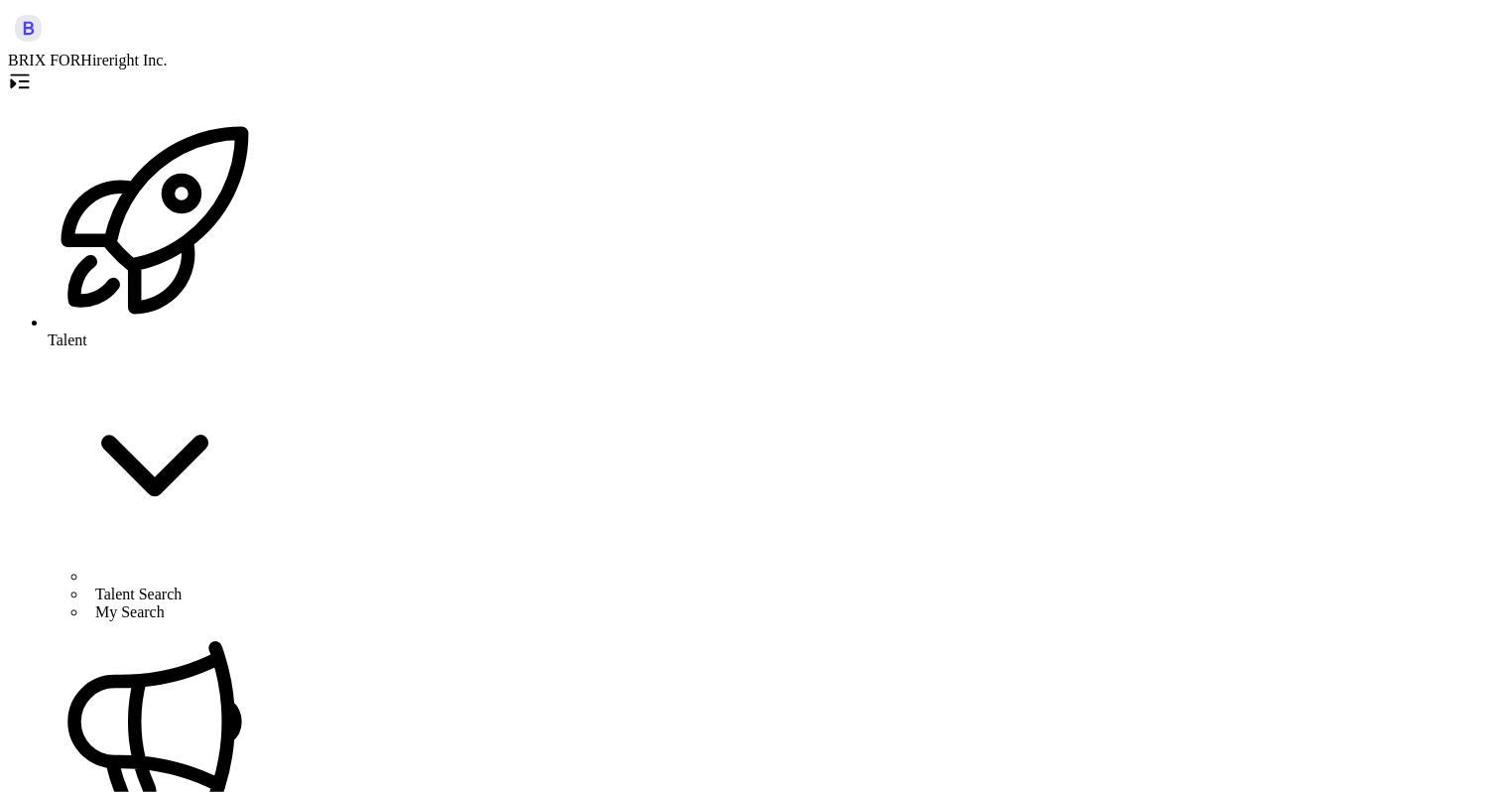 click on "Job Board" at bounding box center (175, 1103) 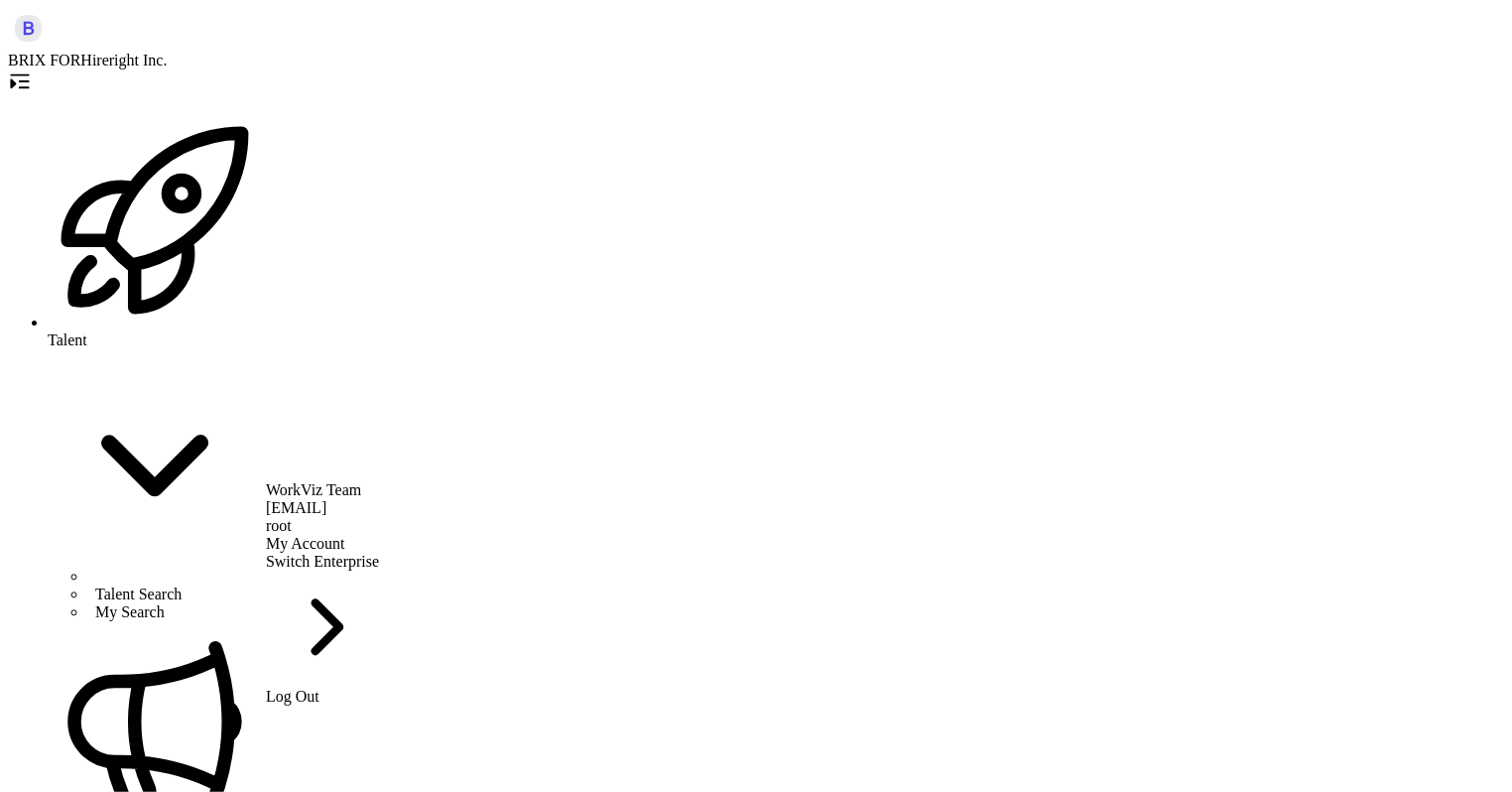 click on "Switch Enterprise" at bounding box center [322, 561] 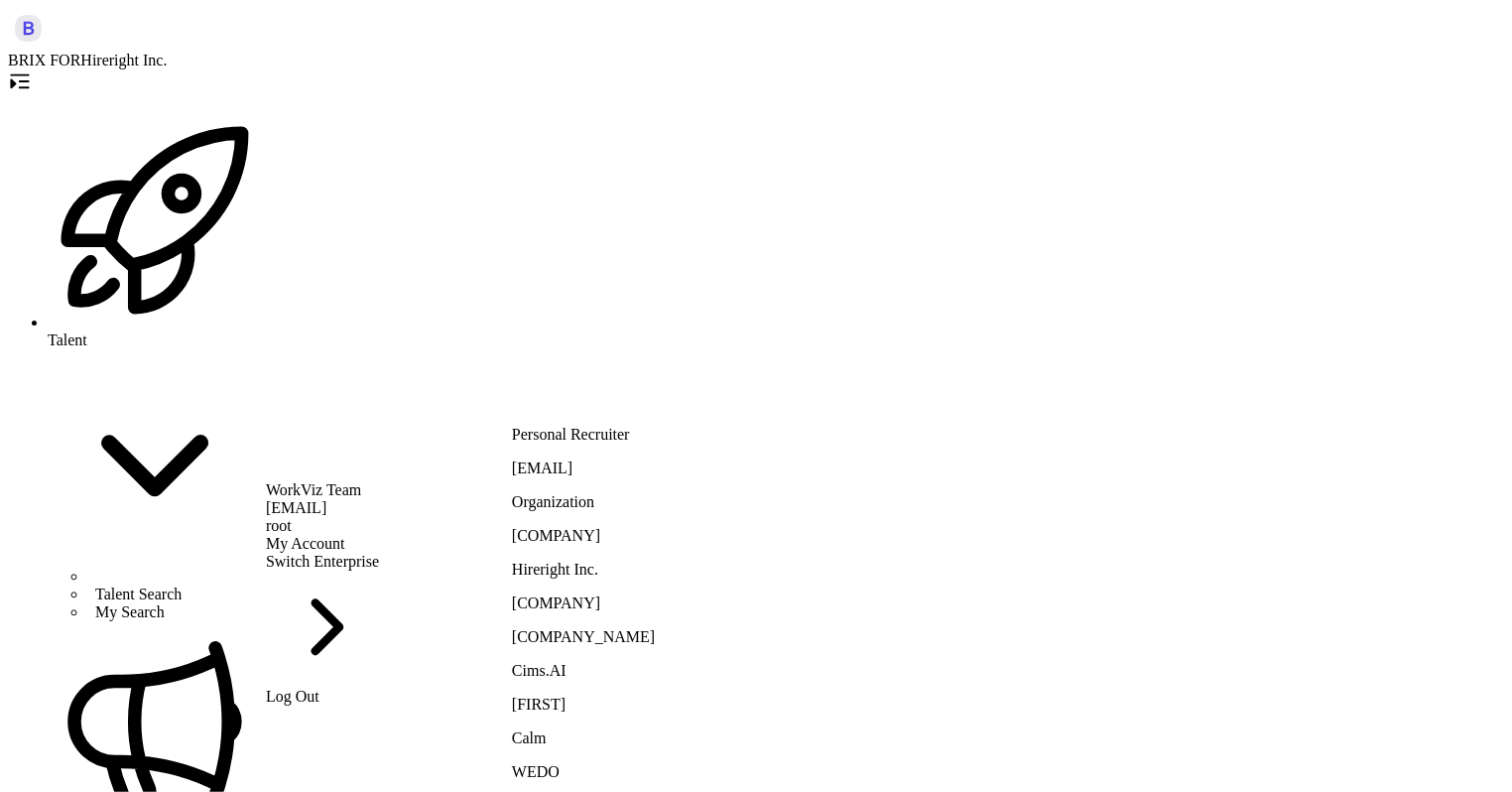 click on "Brix Labs" at bounding box center (583, 536) 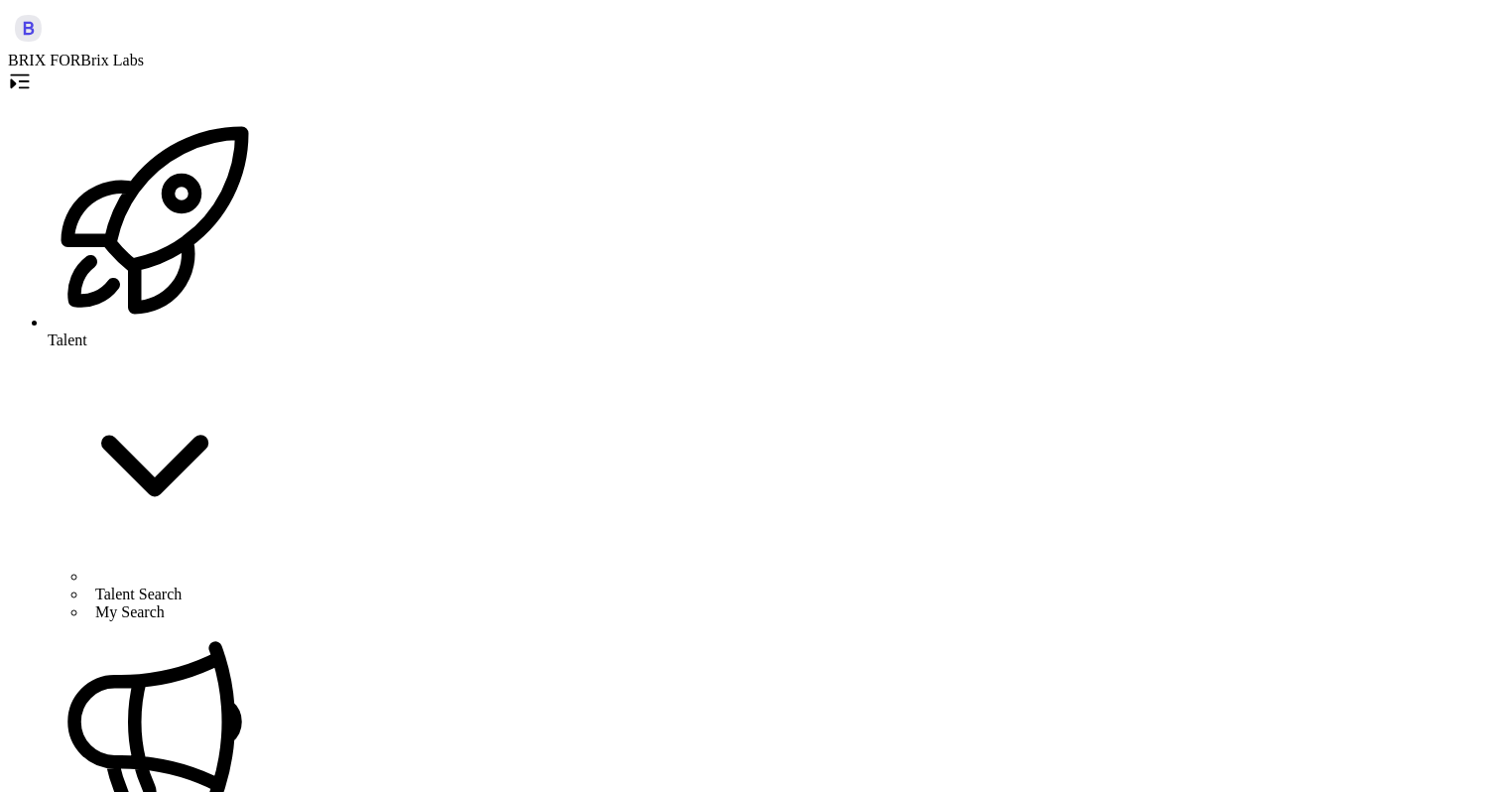 scroll, scrollTop: 0, scrollLeft: 0, axis: both 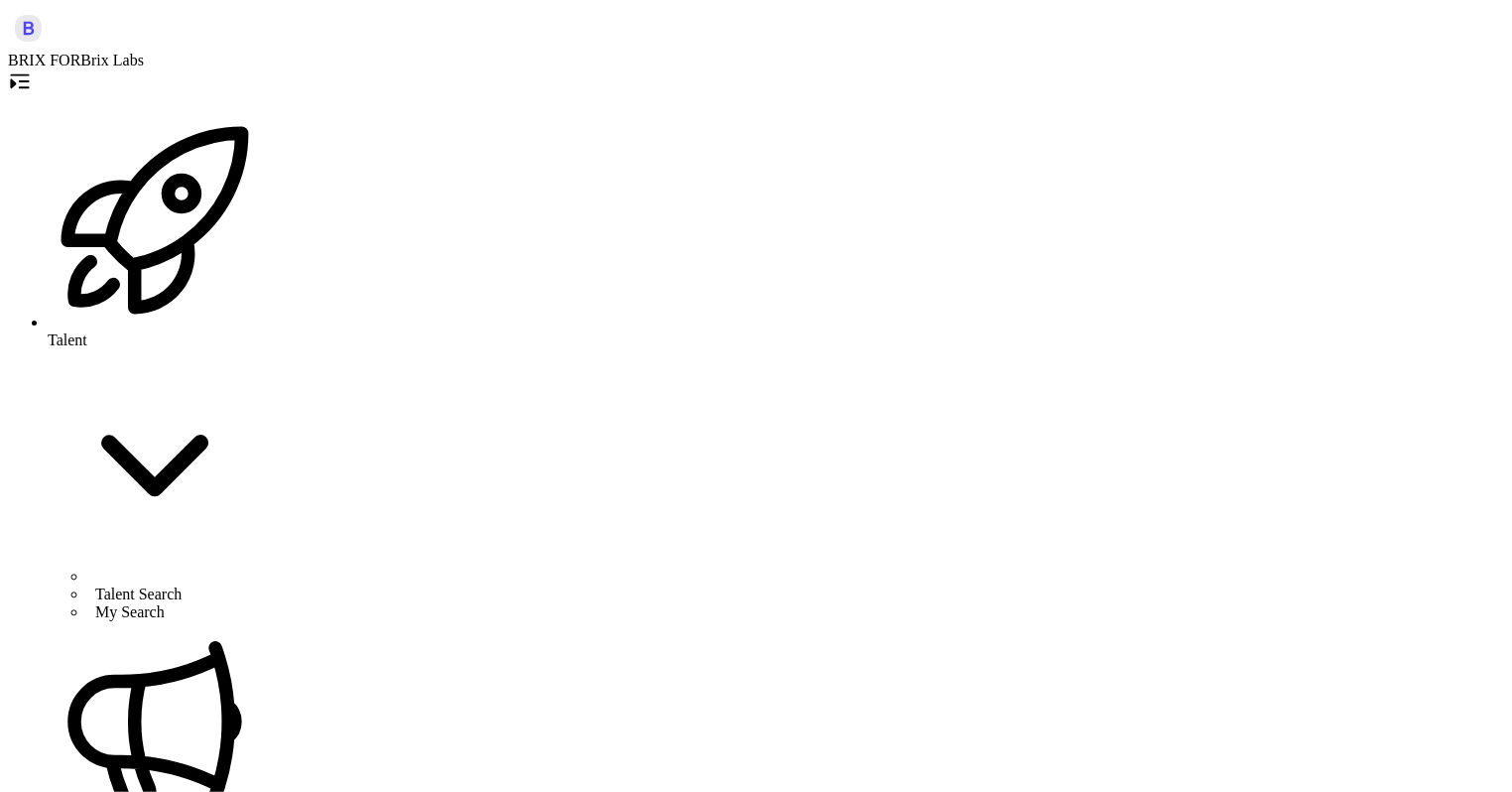 click on "Web Developer Intern (LA/San Francisco (Bay Area))" at bounding box center (233, 4960) 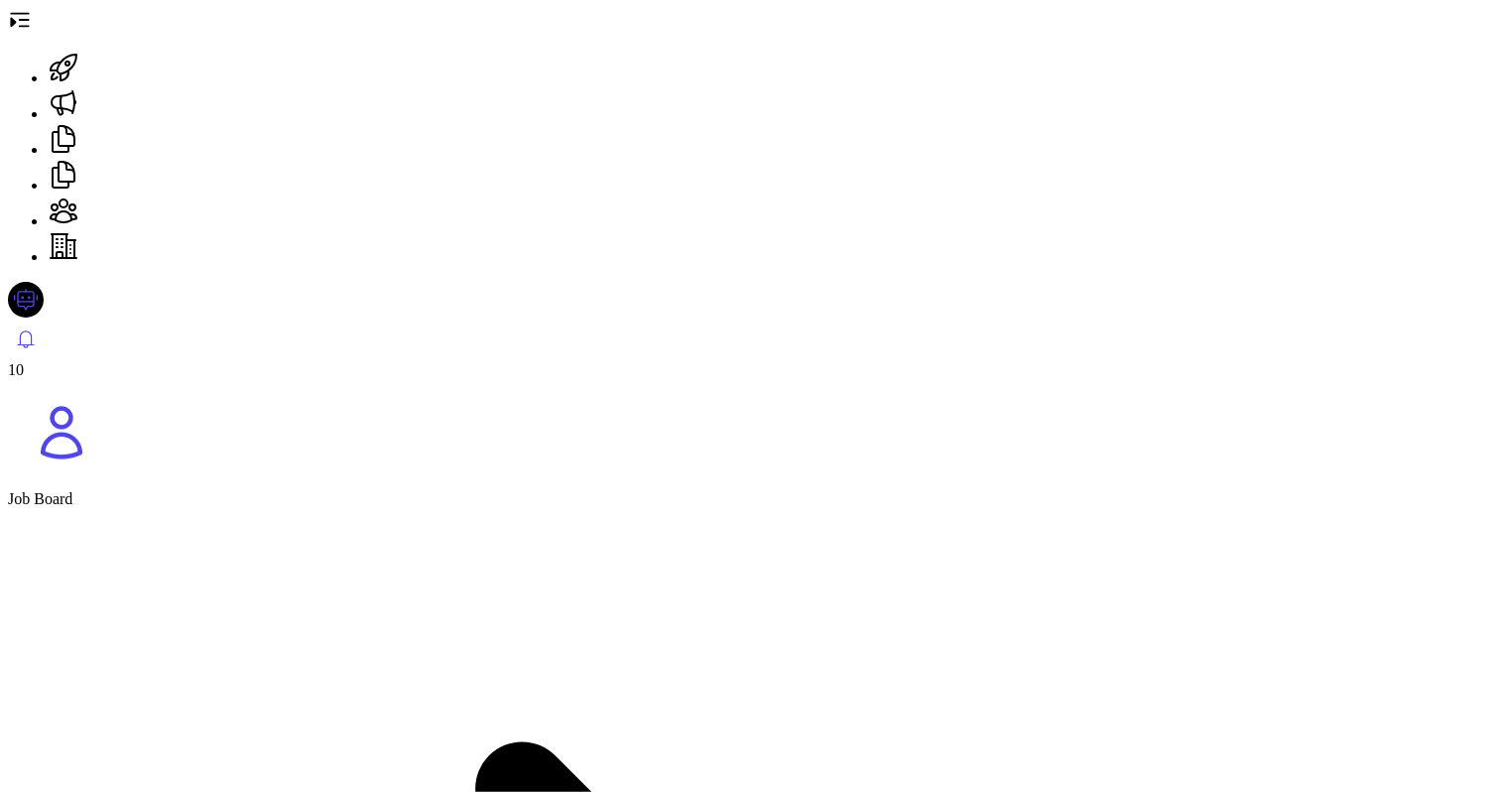 click at bounding box center (756, 5228) 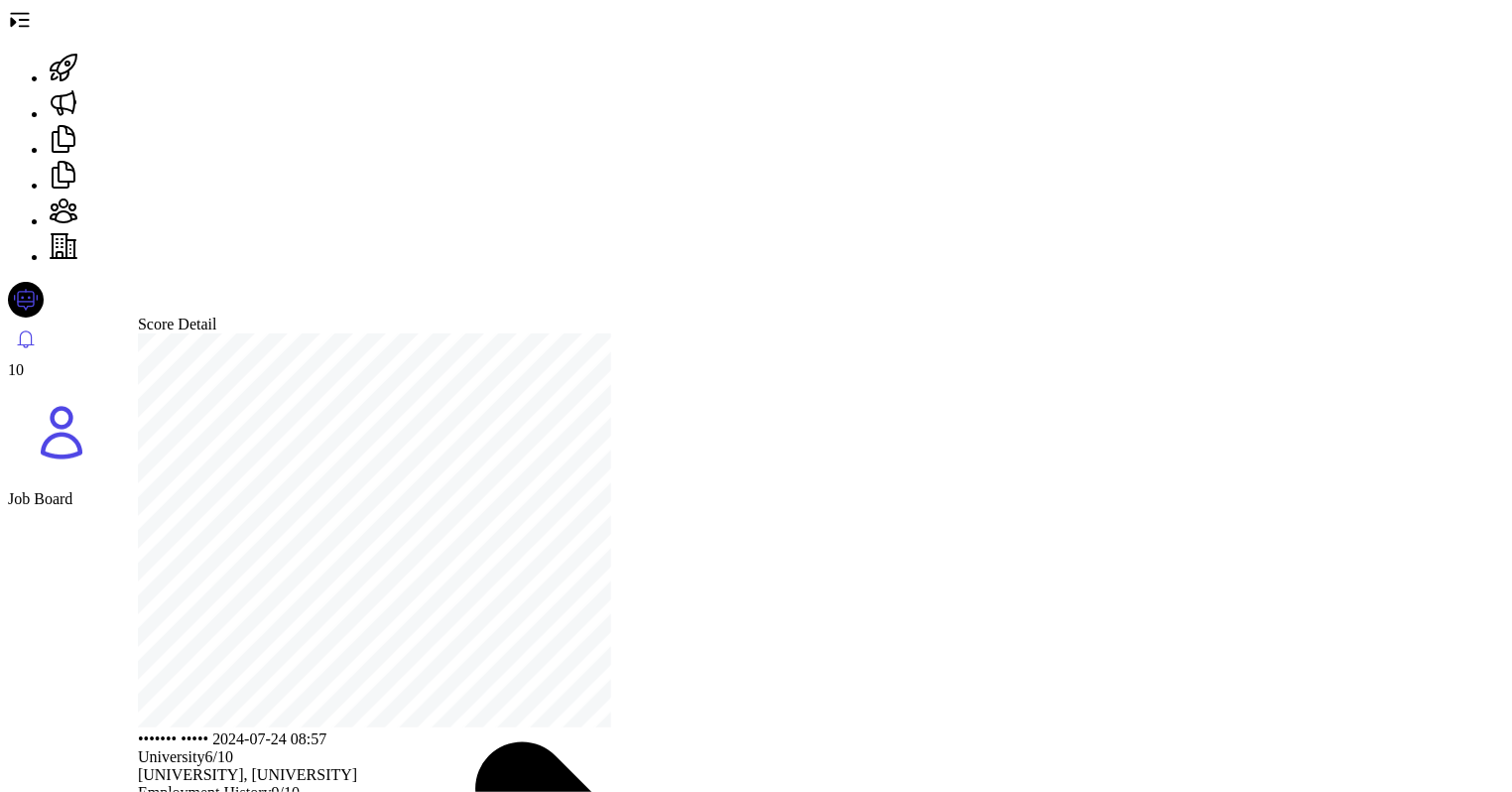 scroll, scrollTop: 512, scrollLeft: 0, axis: vertical 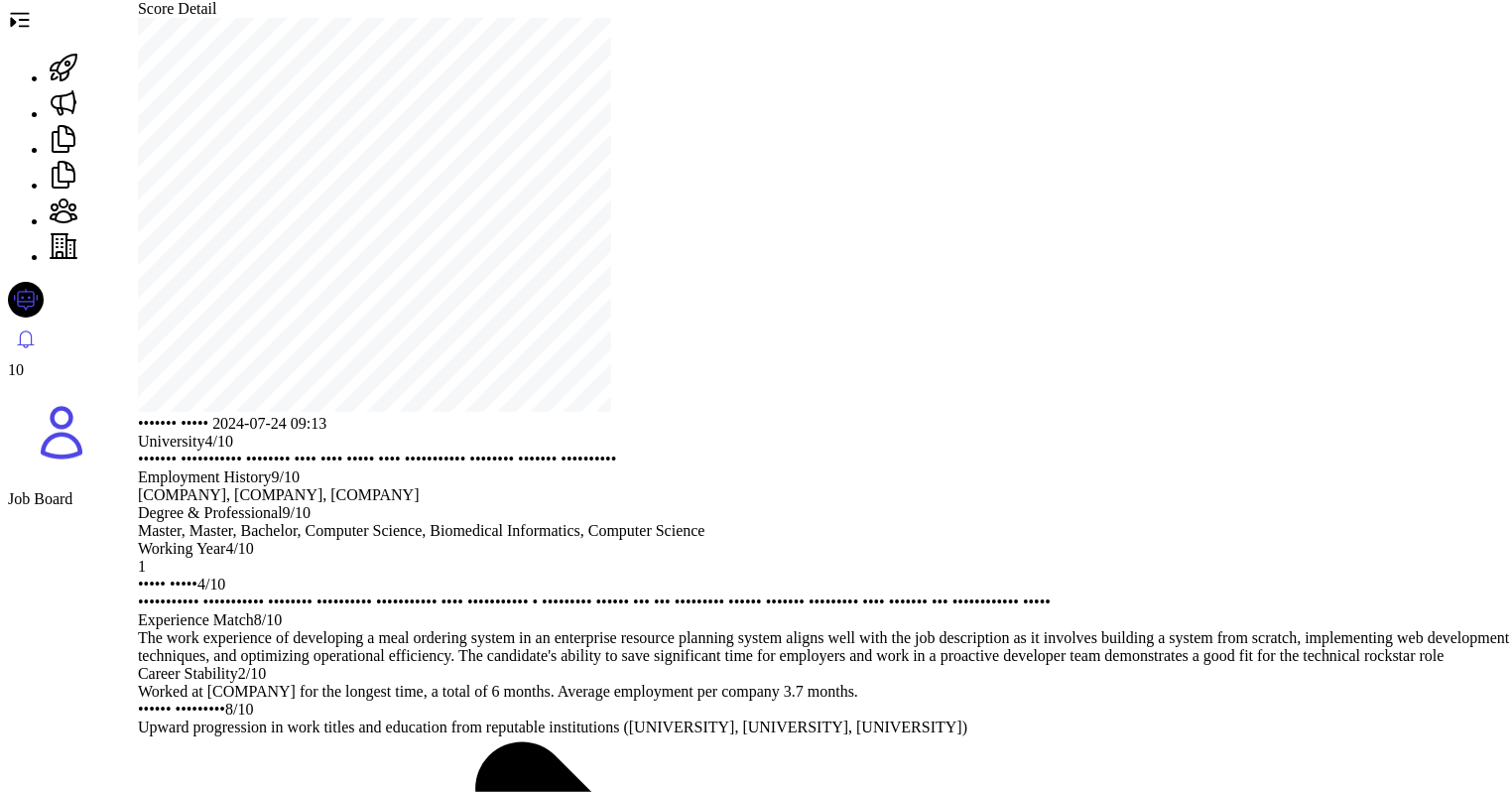 click on "Score Detail Scoring Time:   2024-07-24 09:13" at bounding box center (824, 216) 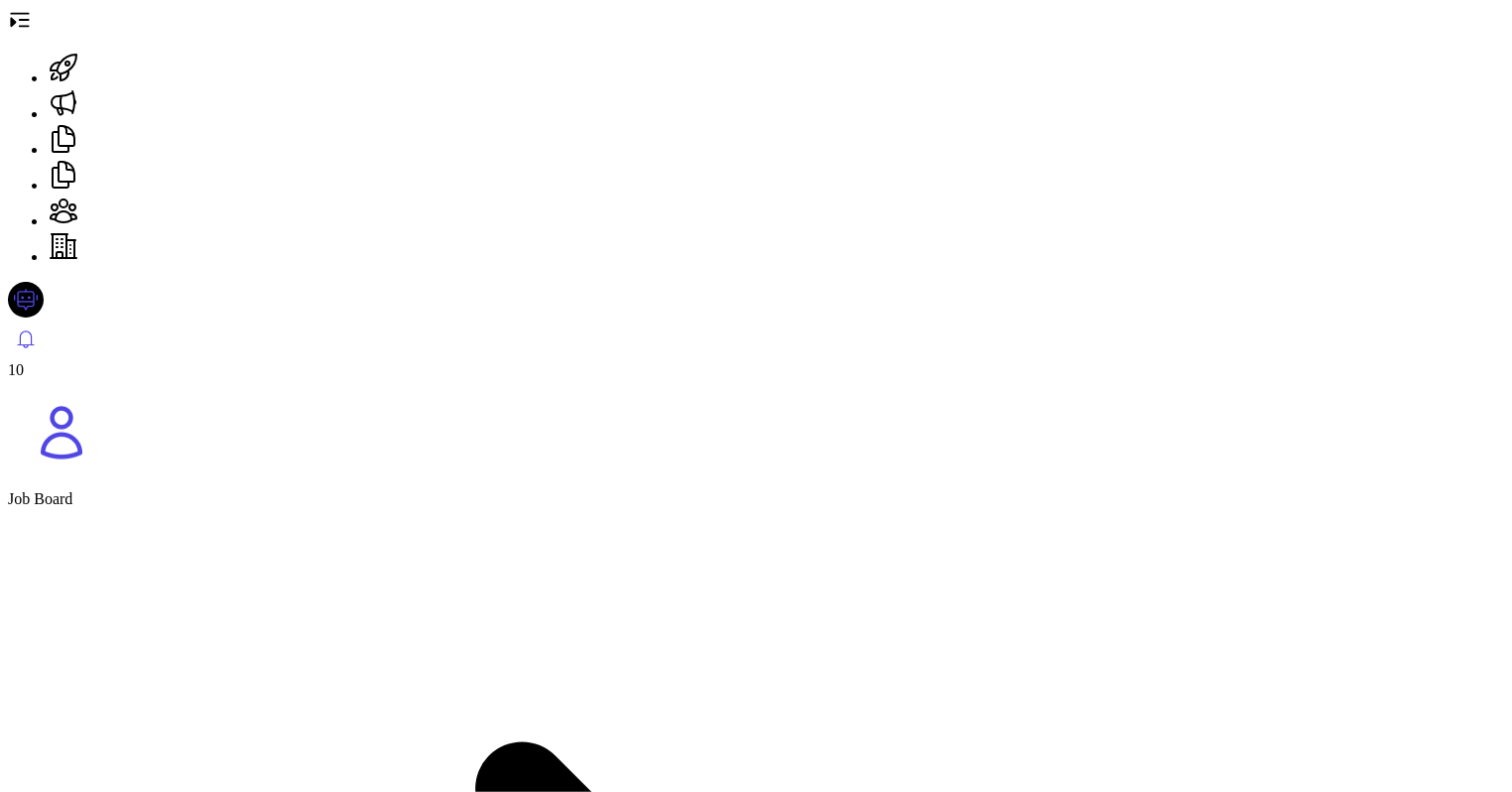 scroll, scrollTop: 1098, scrollLeft: 0, axis: vertical 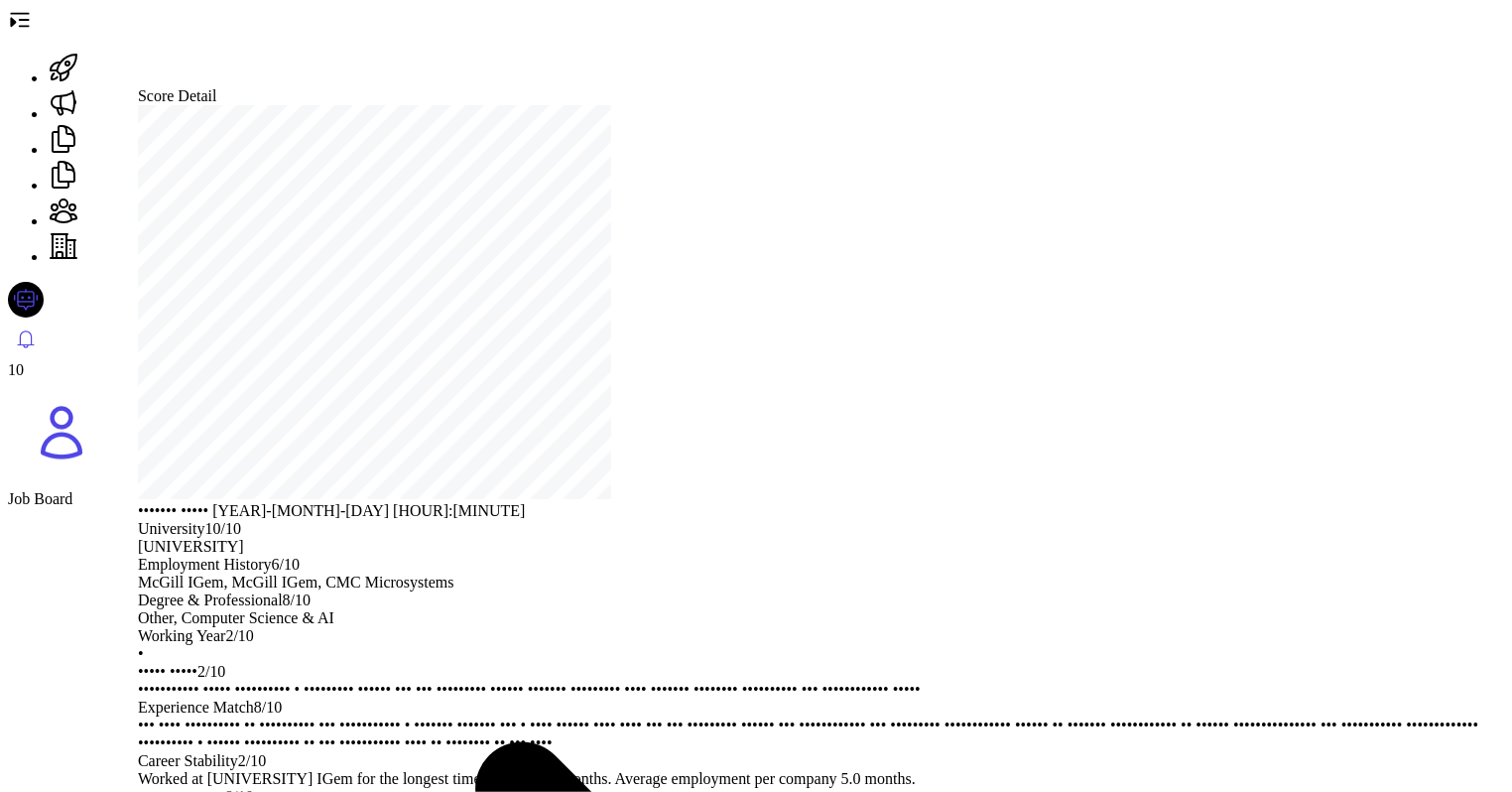 click on "Score Detail Scoring Time:   [DATE] [TIME]" at bounding box center (824, 304) 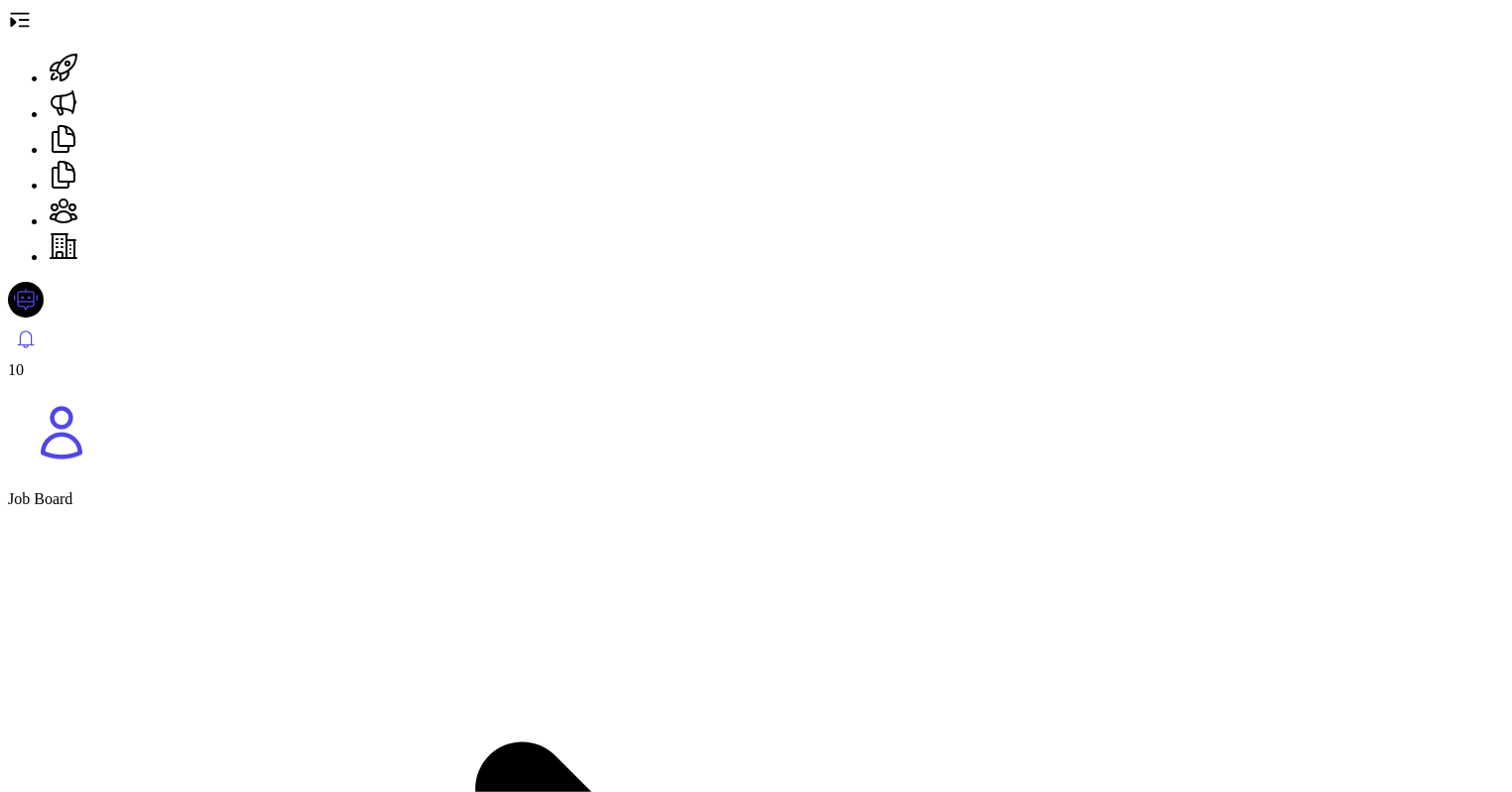 scroll, scrollTop: 0, scrollLeft: 0, axis: both 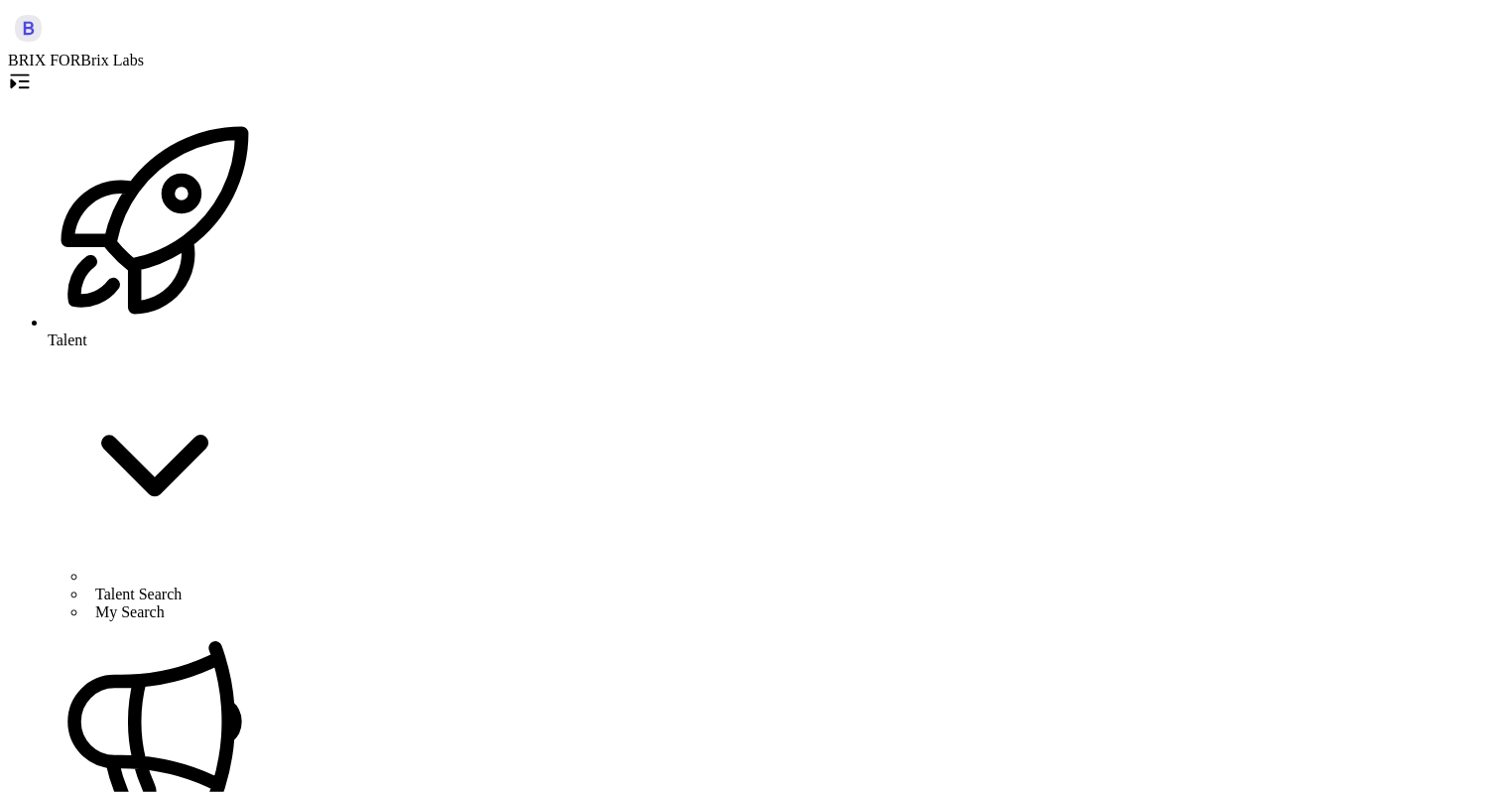 click on "Job Board" at bounding box center (175, 1103) 